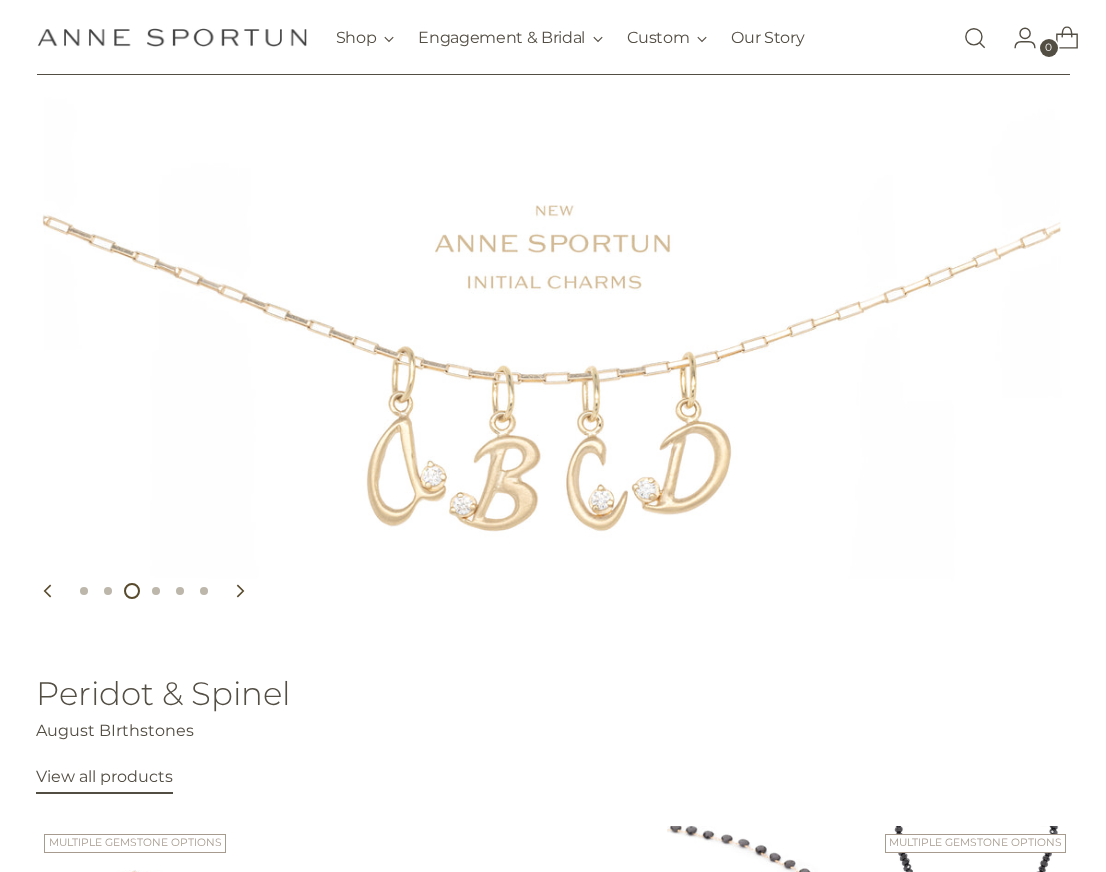 scroll, scrollTop: 98, scrollLeft: 0, axis: vertical 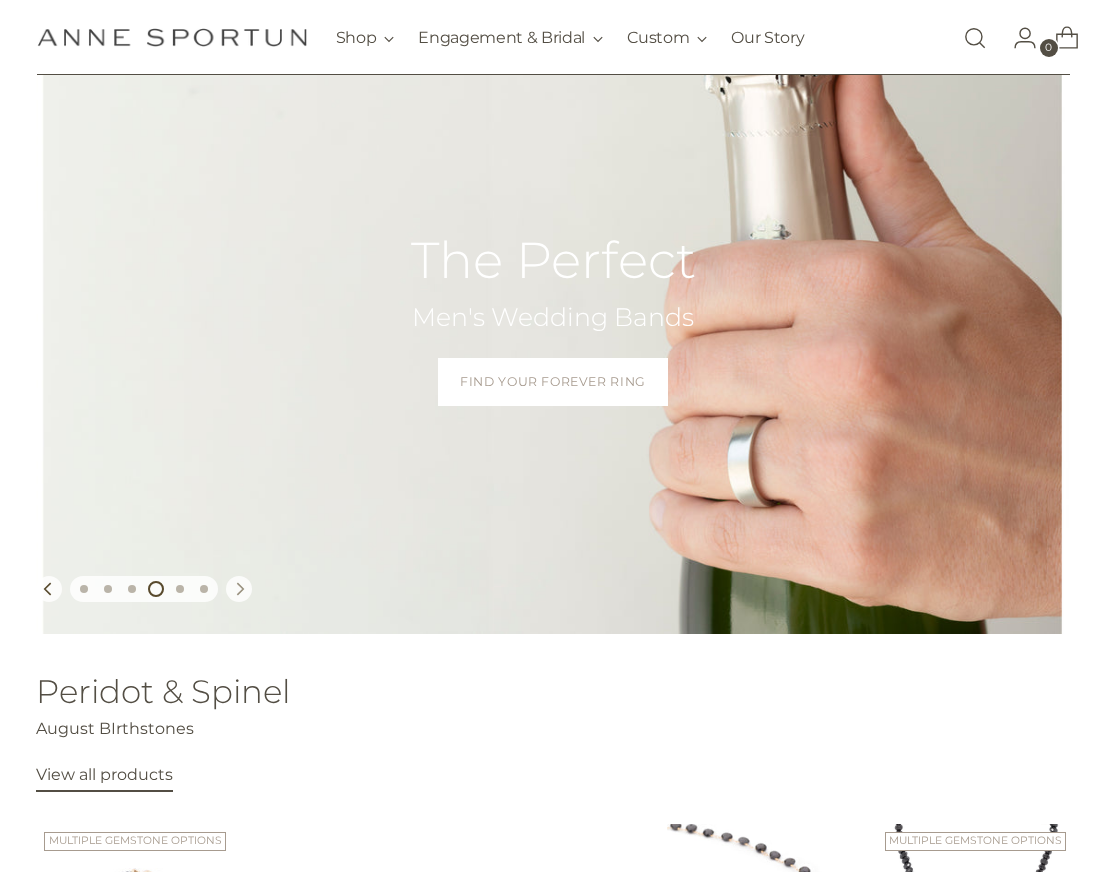 click 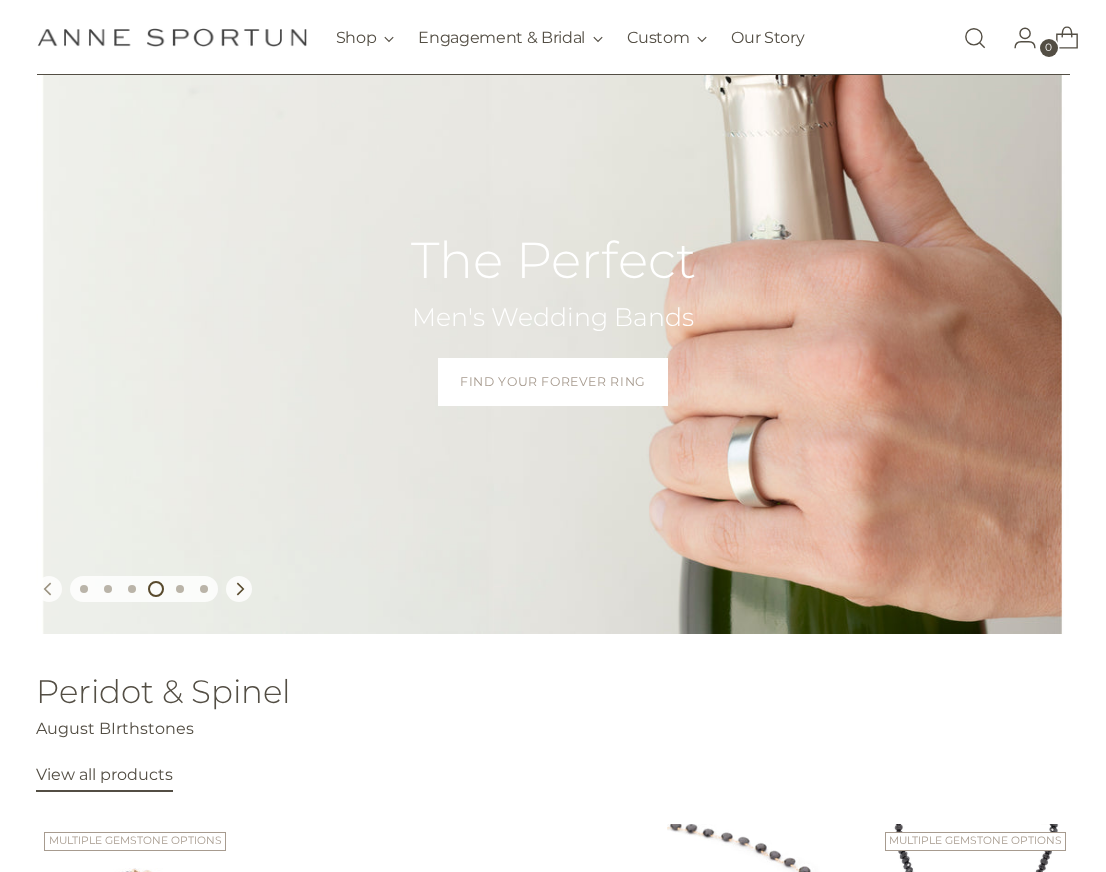 click at bounding box center (49, 589) 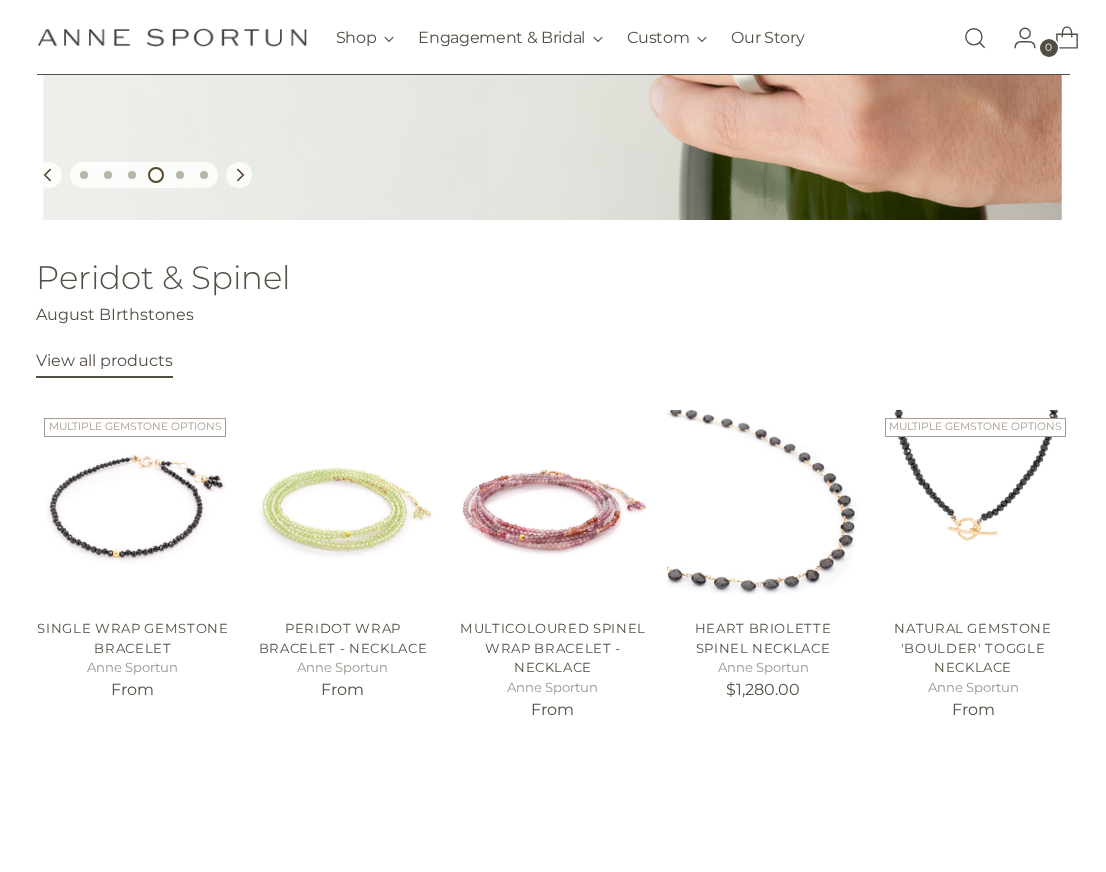 scroll, scrollTop: 518, scrollLeft: 0, axis: vertical 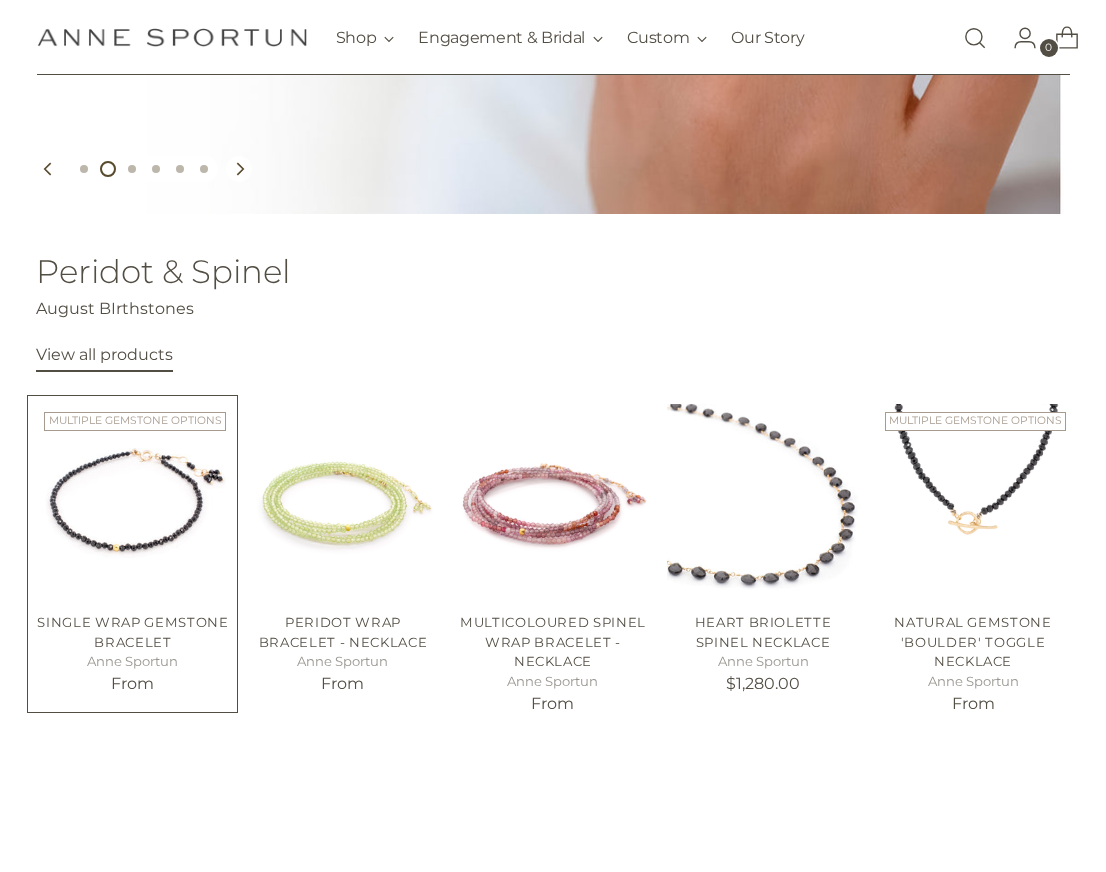 click at bounding box center [0, 0] 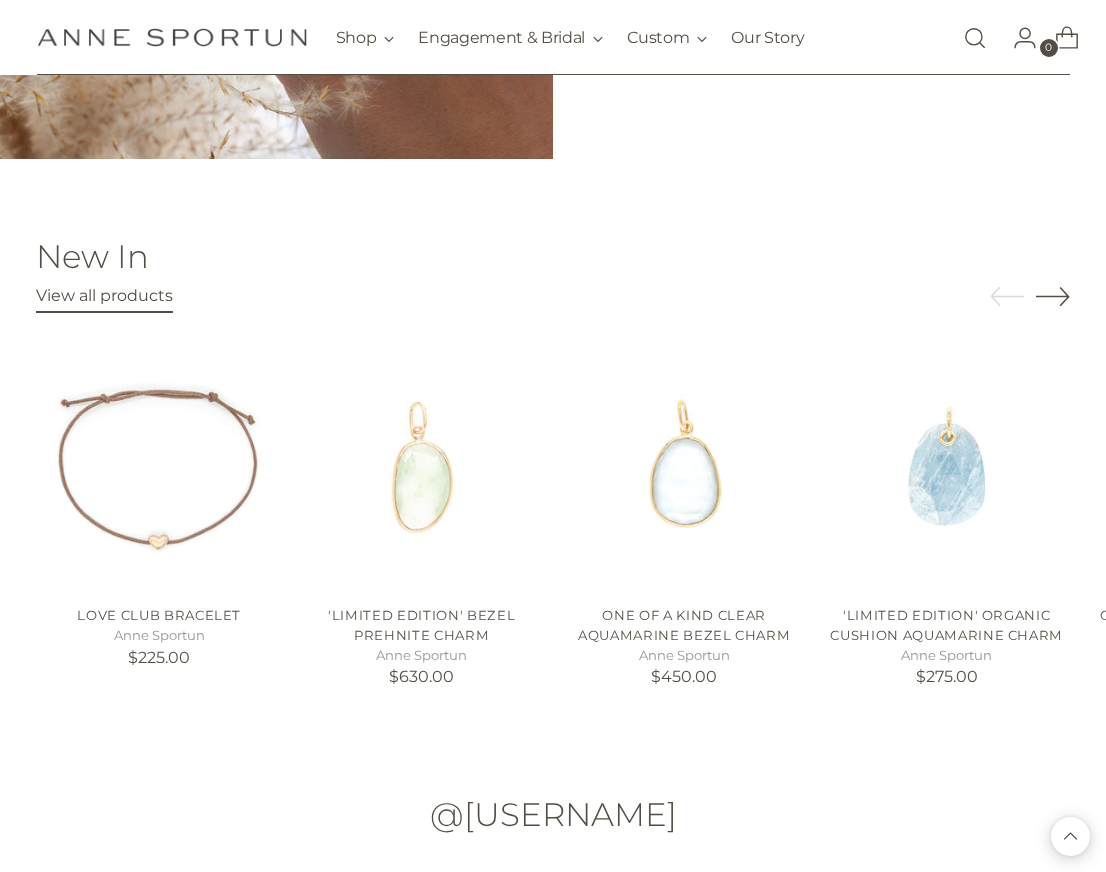 scroll, scrollTop: 1720, scrollLeft: 0, axis: vertical 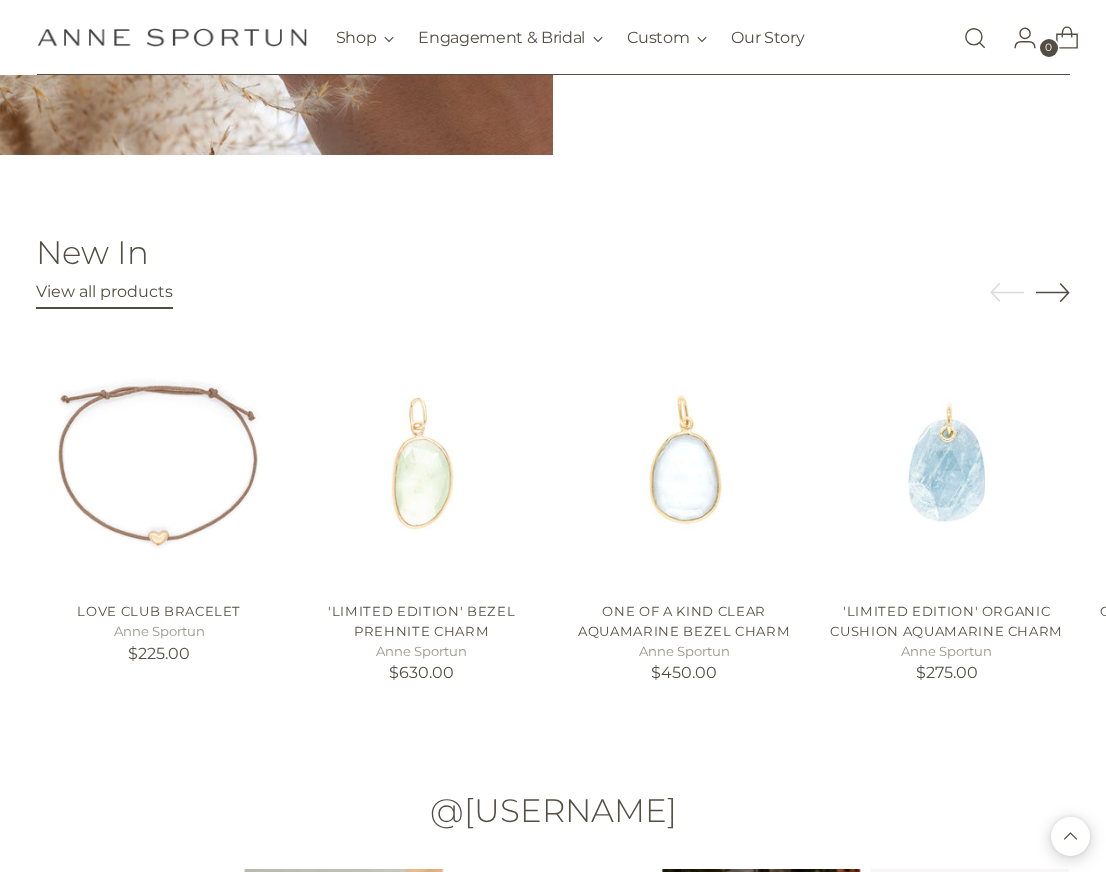 click 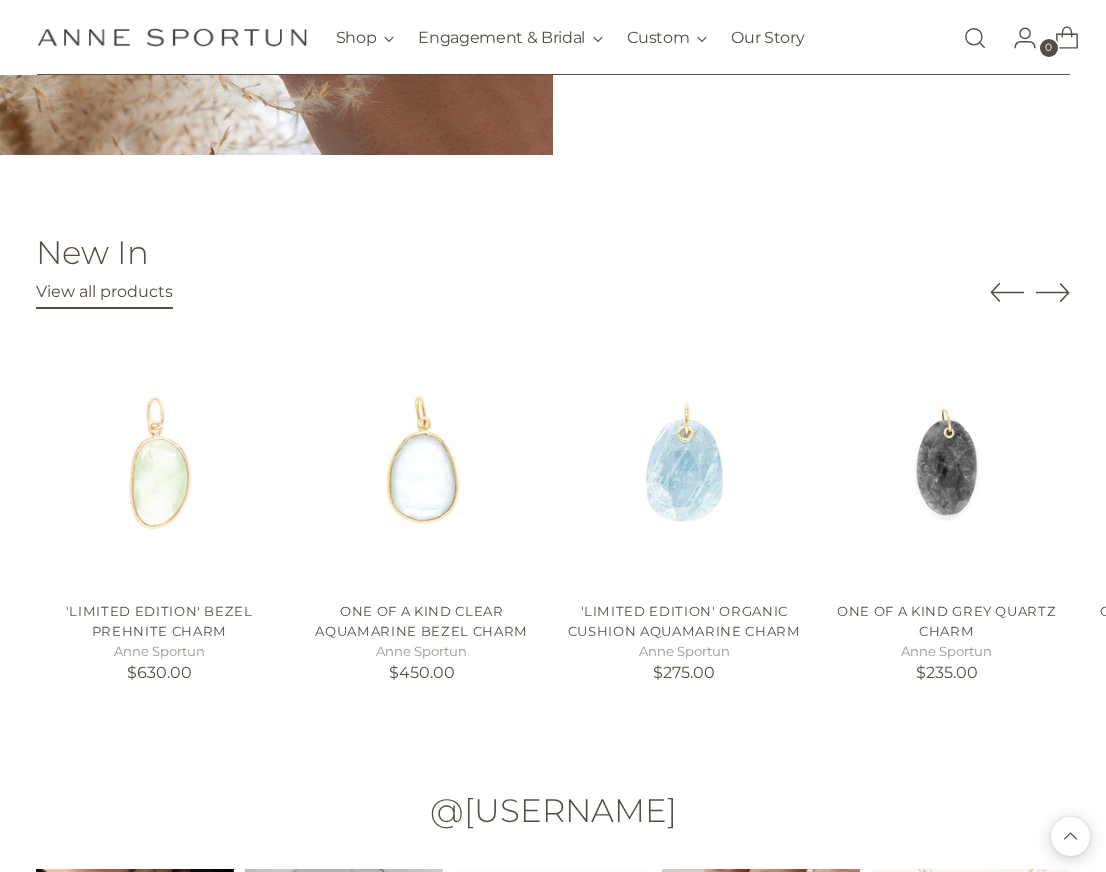 click 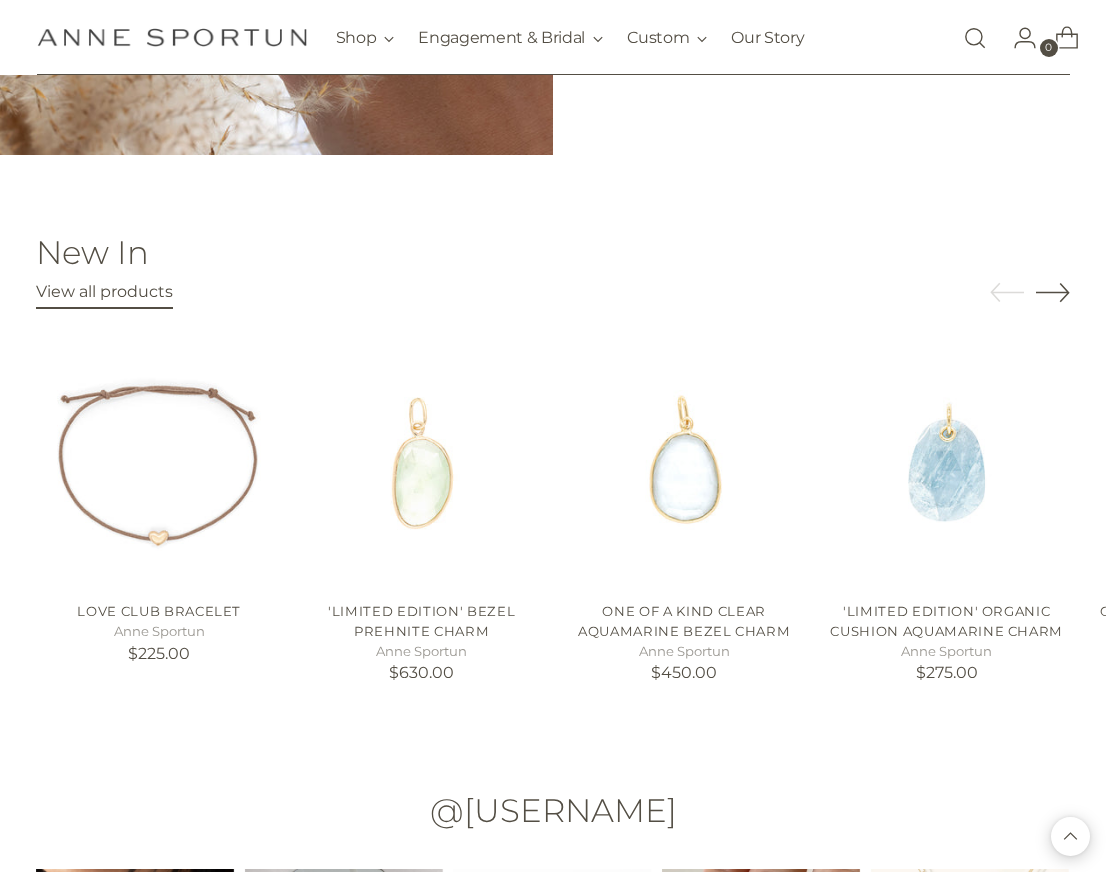 click 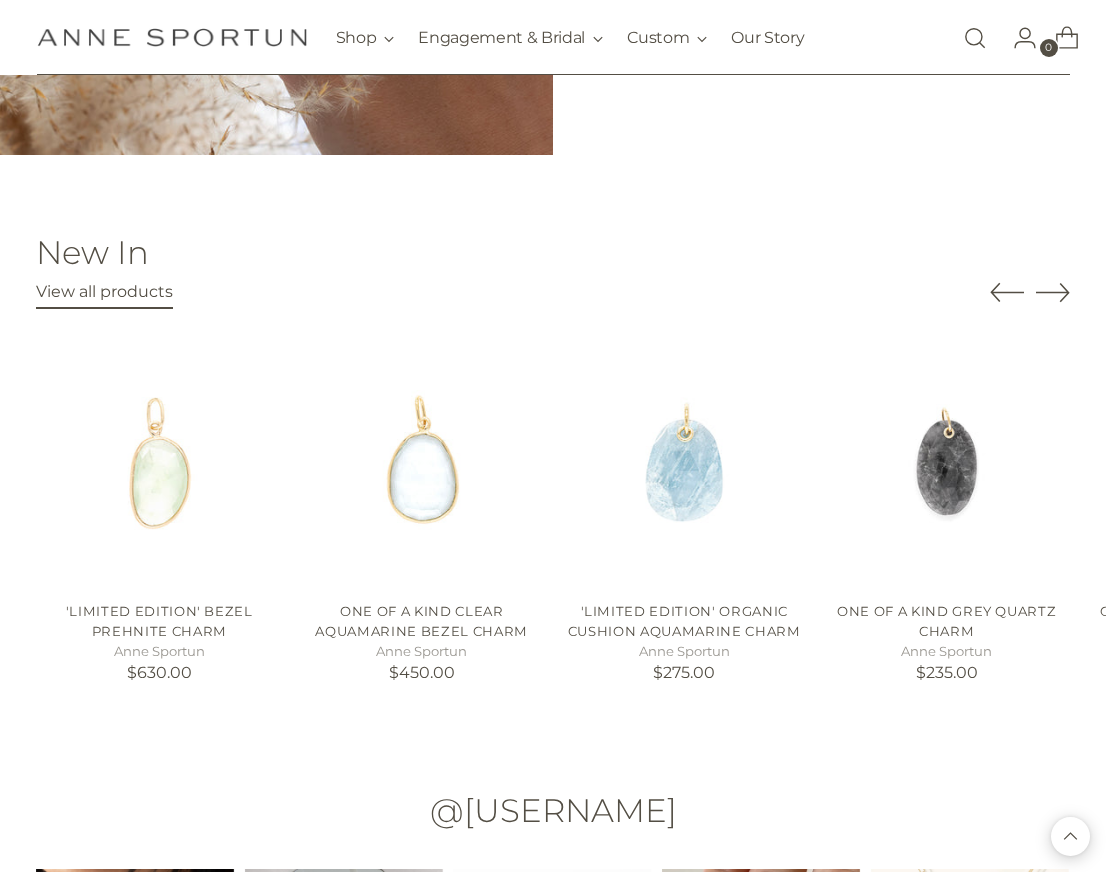 click 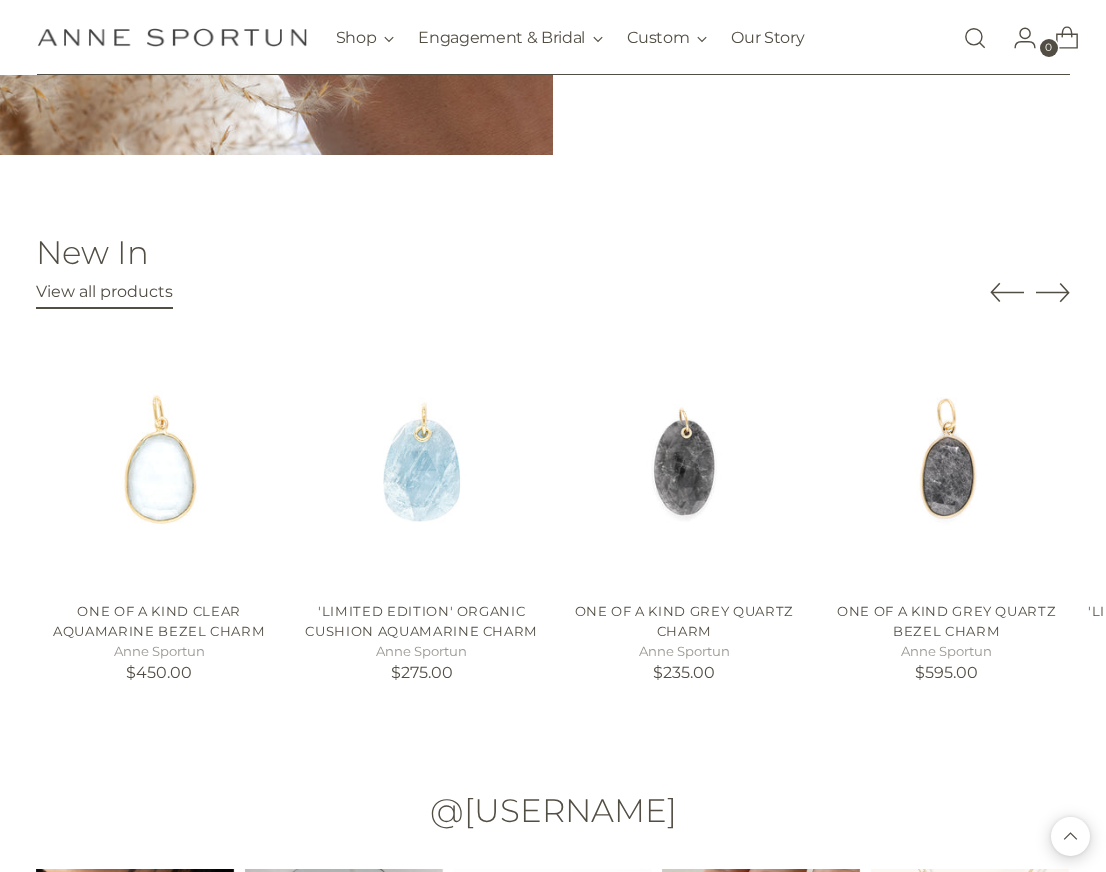 click 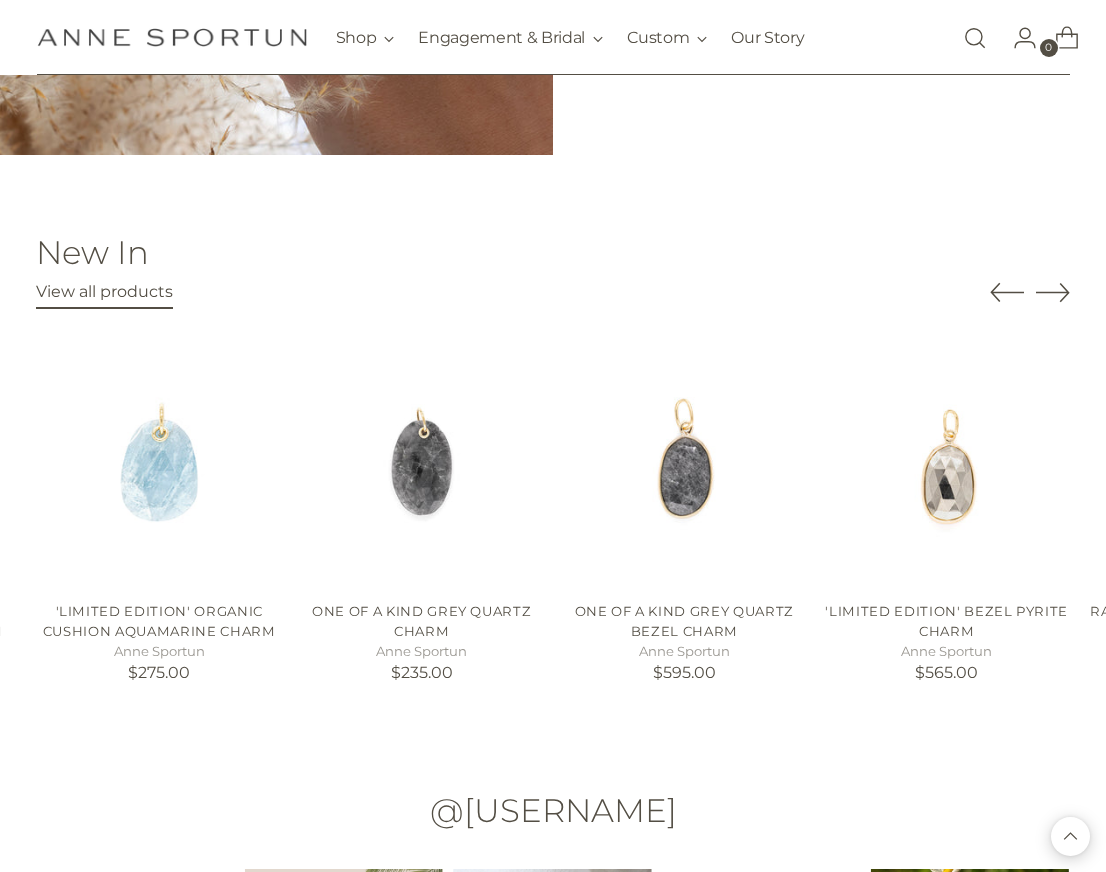 click 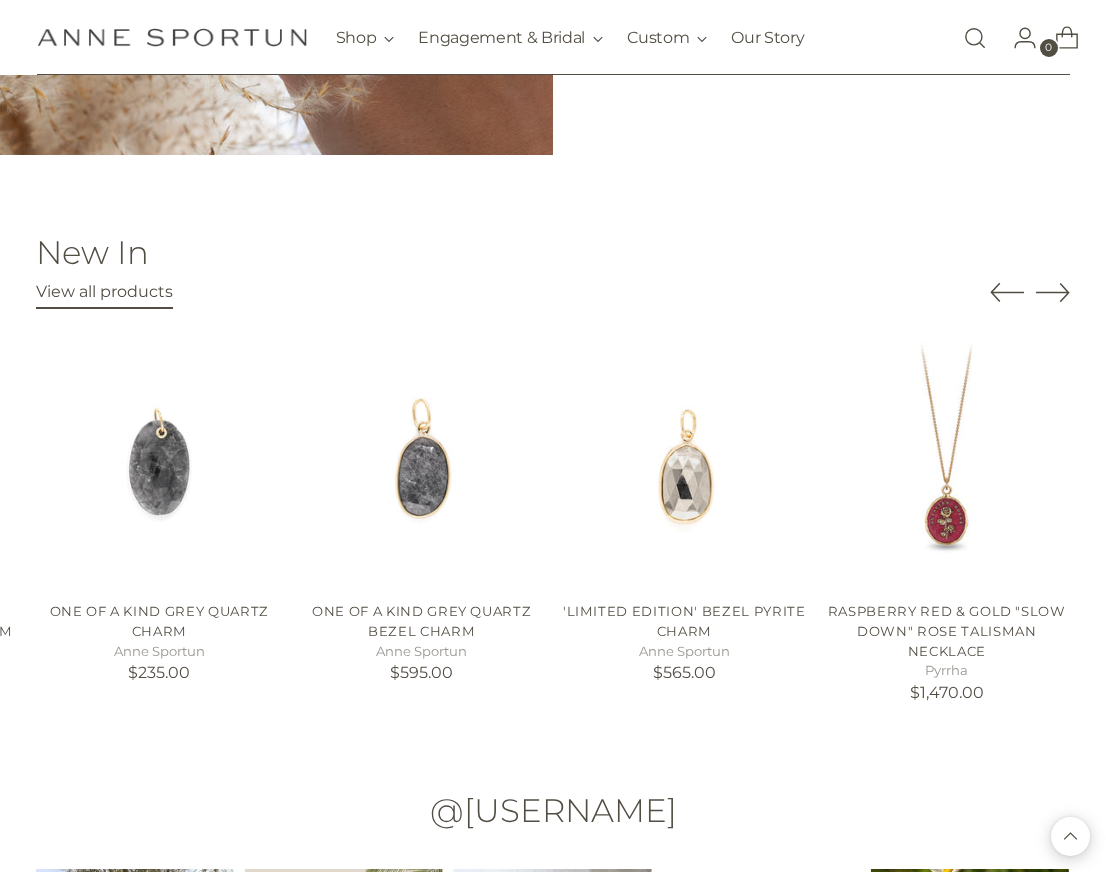 click 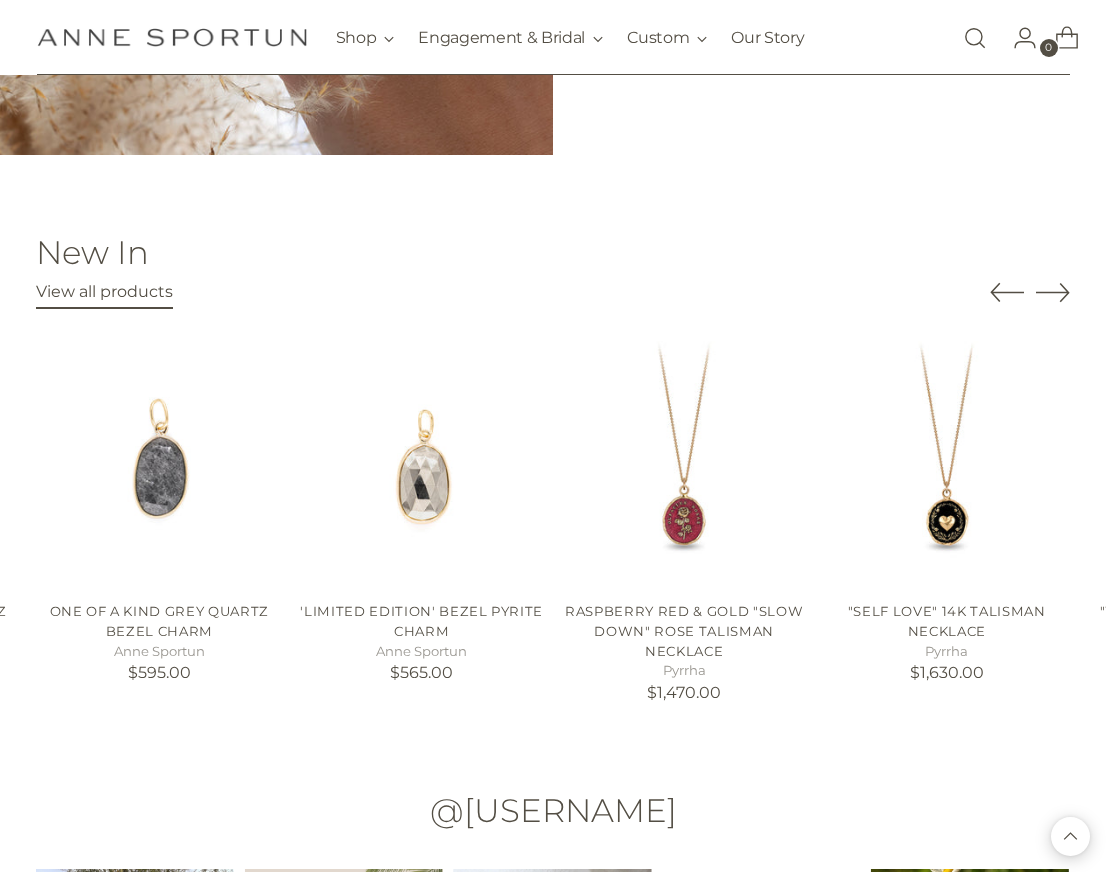click 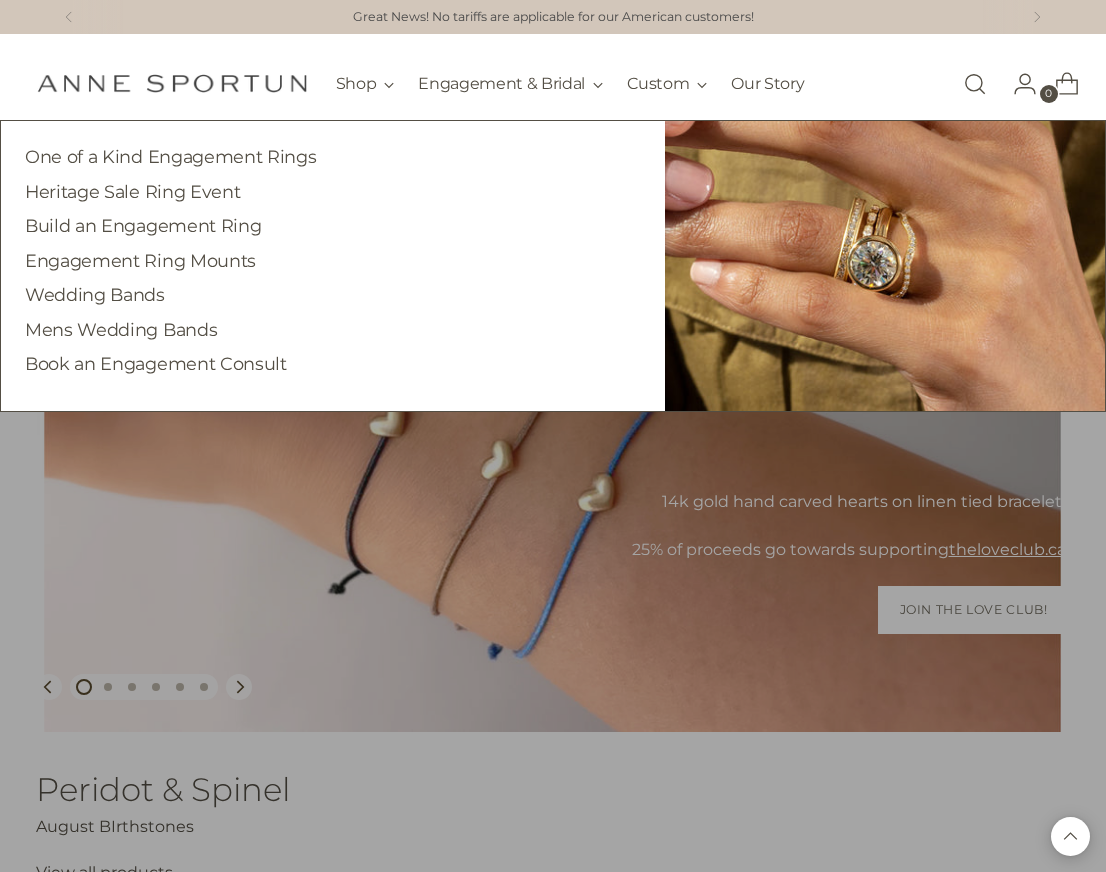 scroll, scrollTop: 0, scrollLeft: 0, axis: both 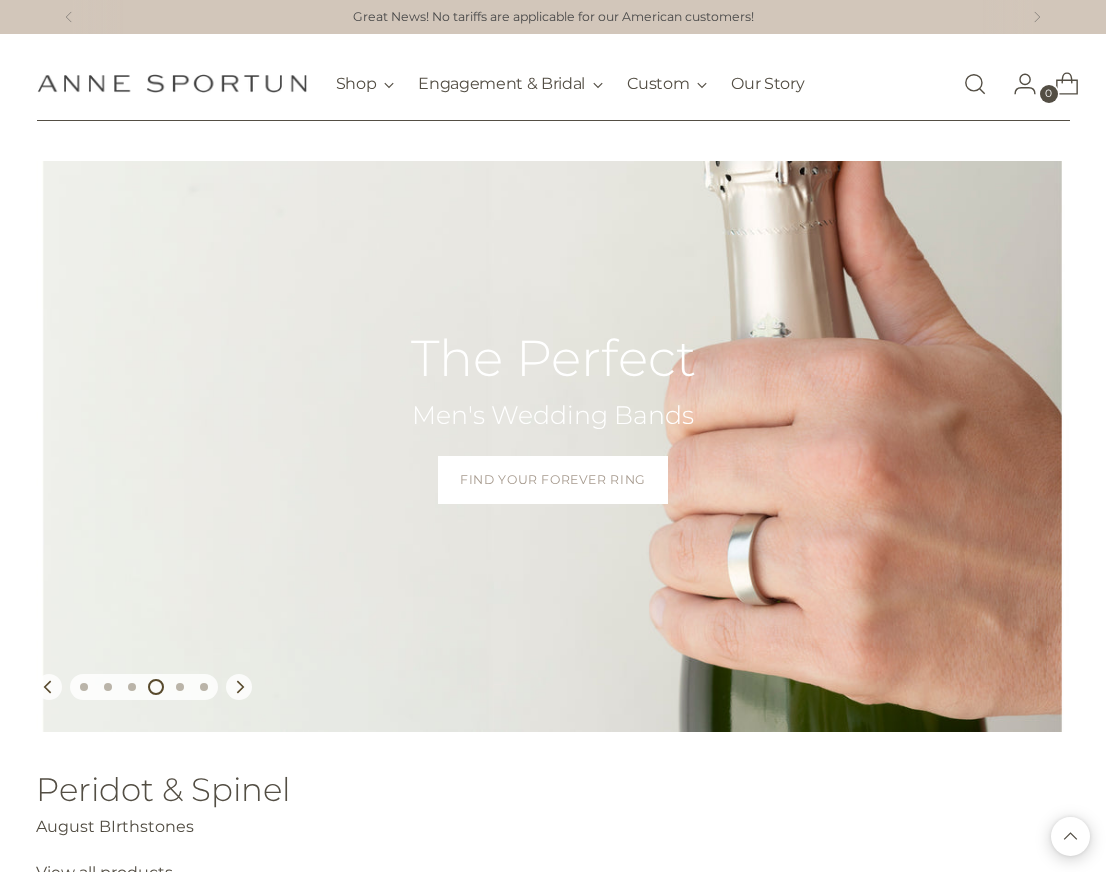 click 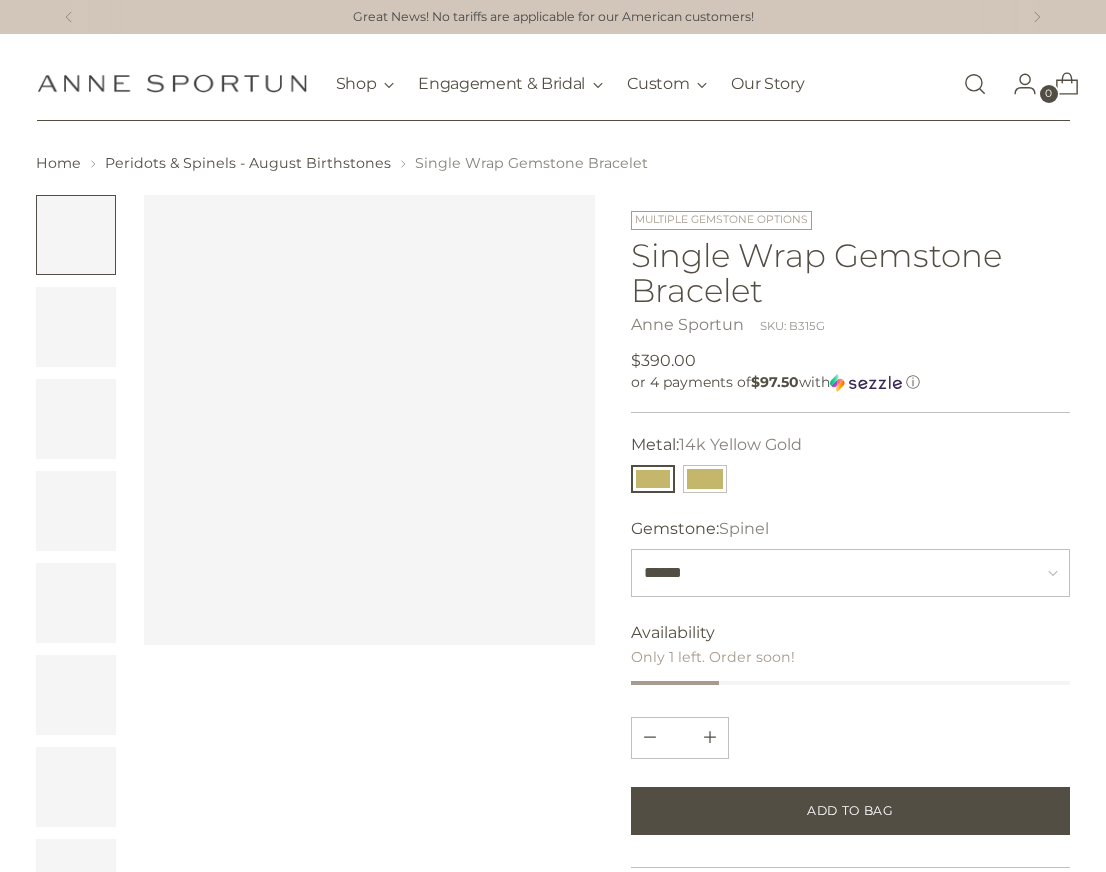 scroll, scrollTop: 0, scrollLeft: 0, axis: both 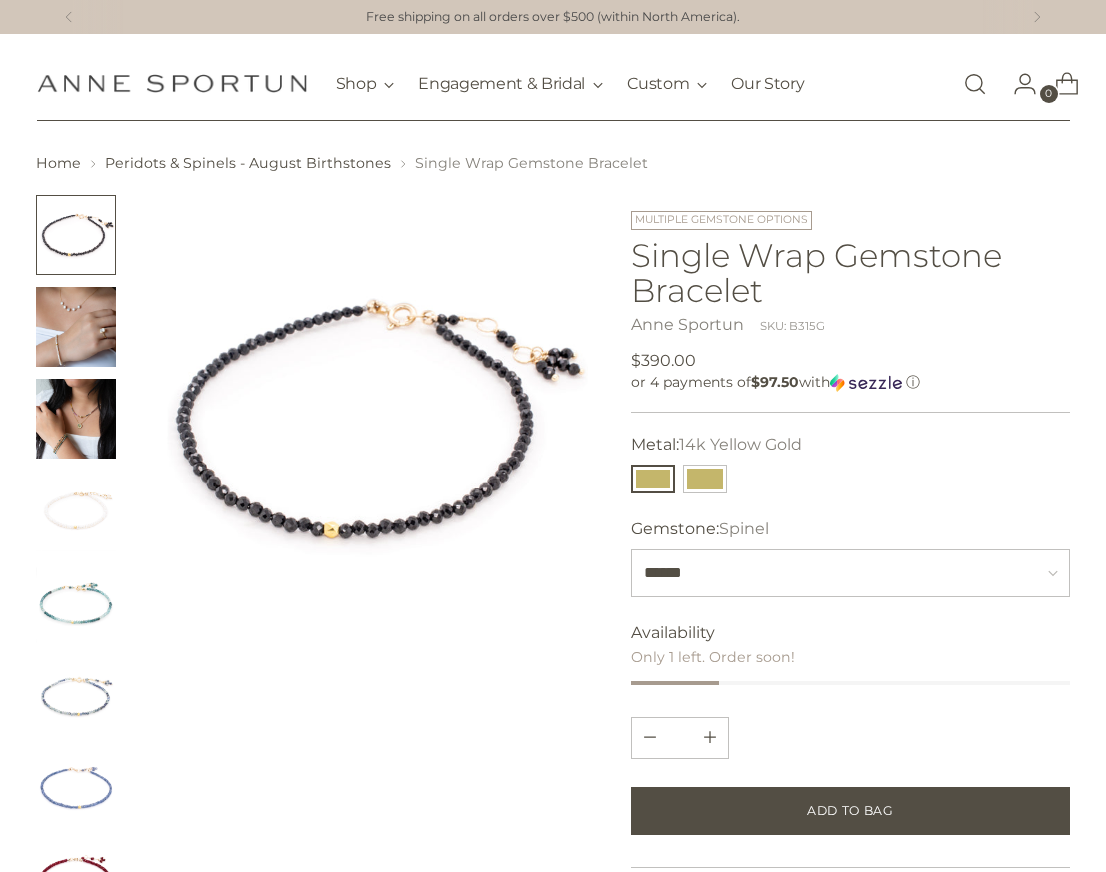 click at bounding box center (76, 327) 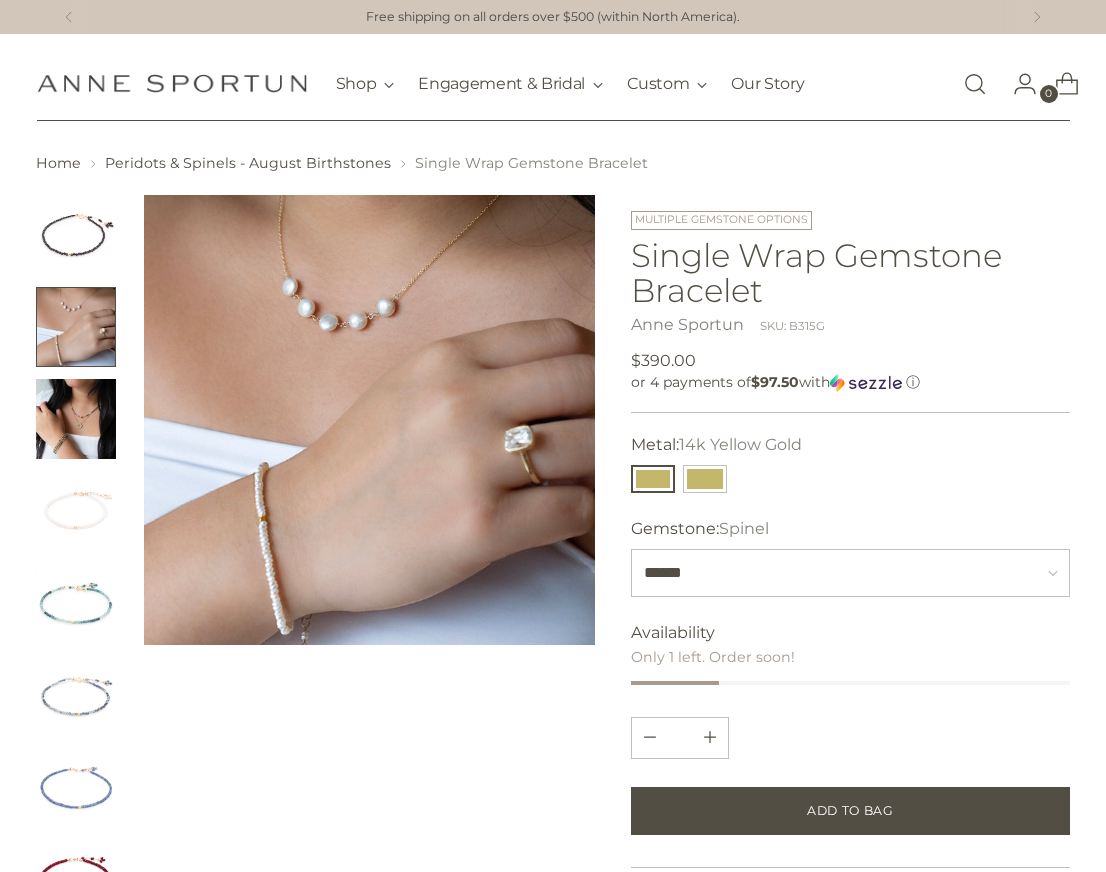 click at bounding box center [76, 419] 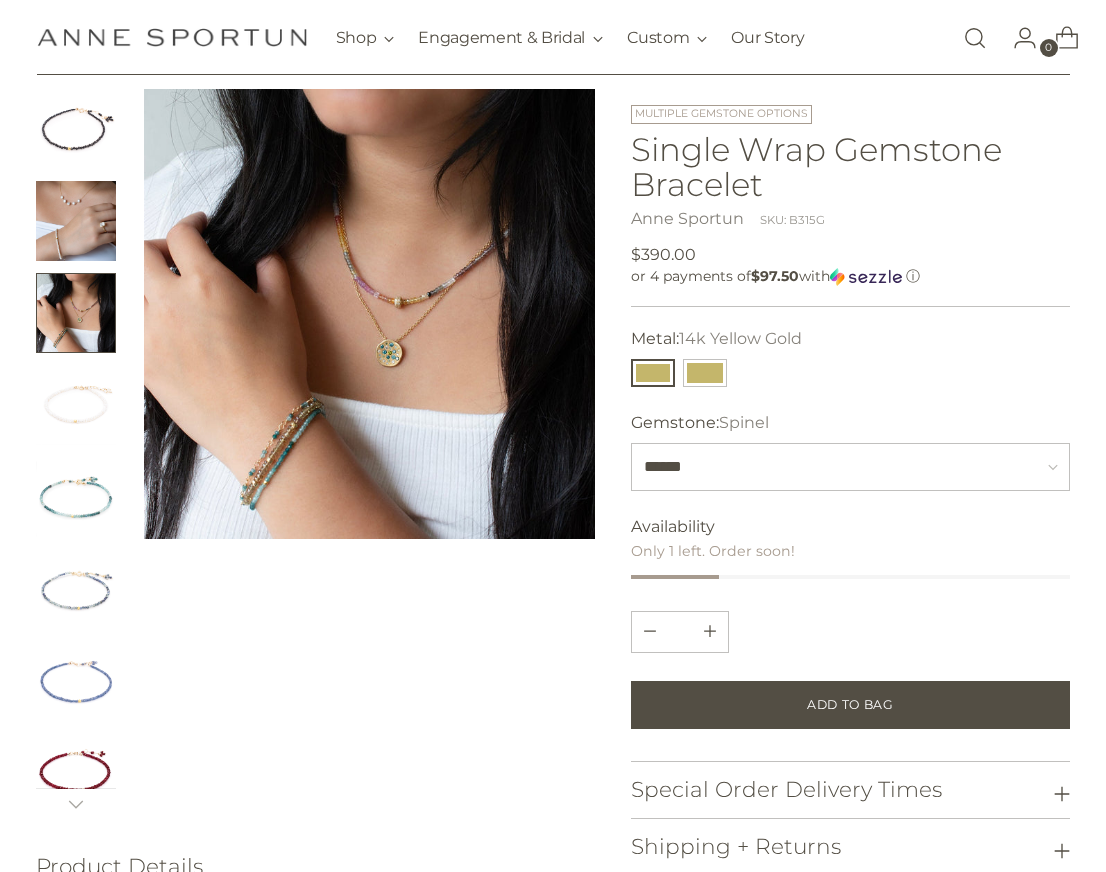scroll, scrollTop: 106, scrollLeft: 0, axis: vertical 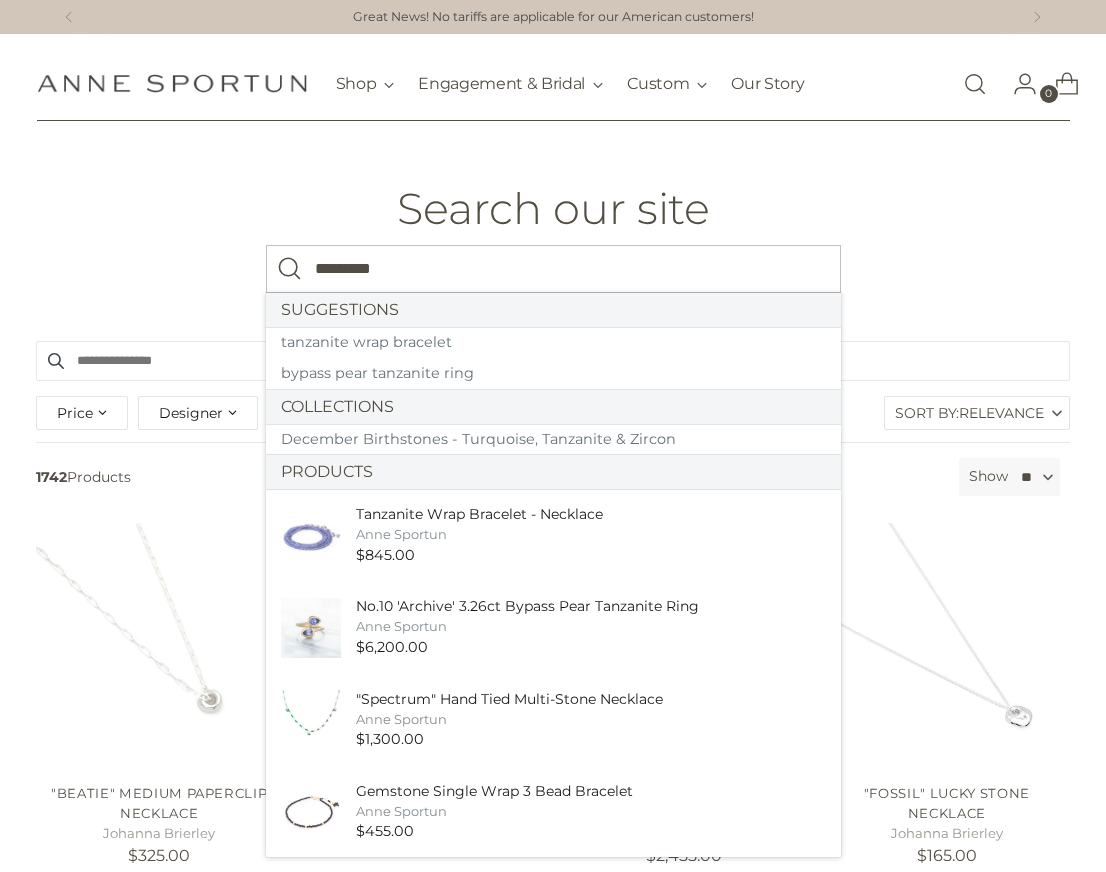 type on "*********" 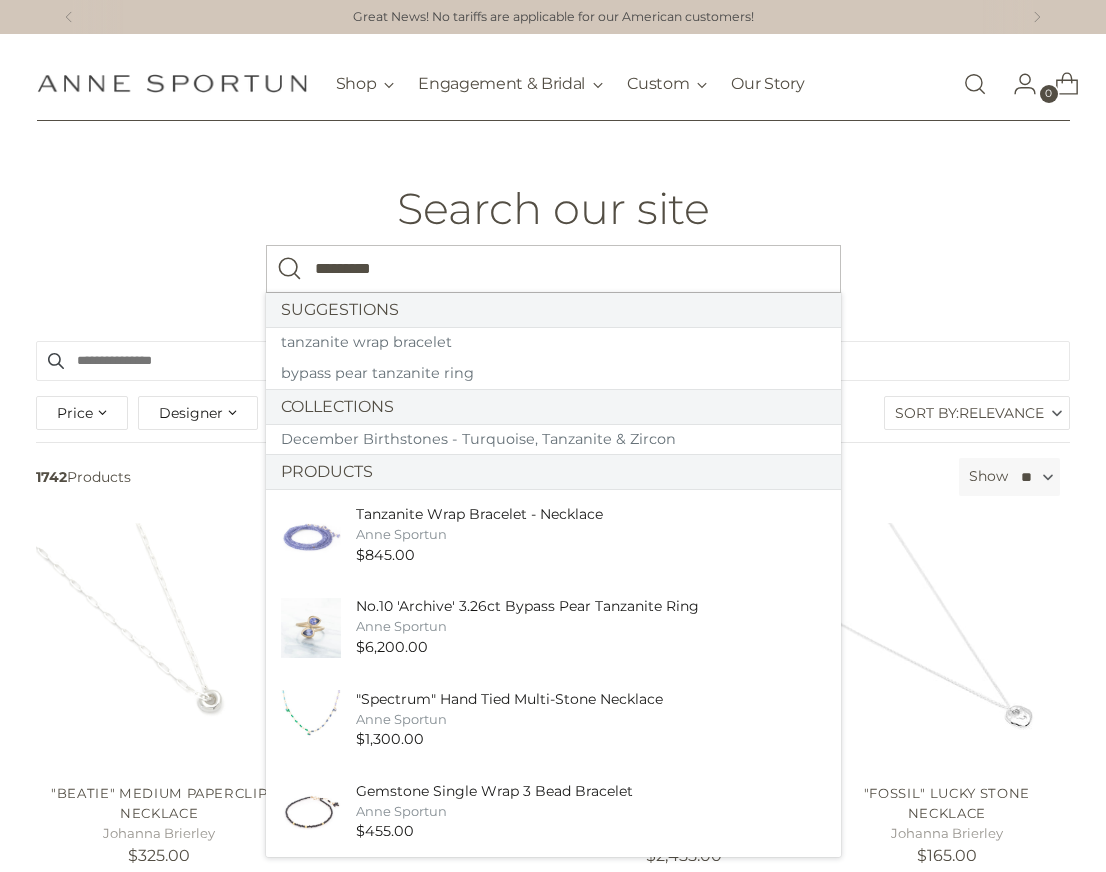 click at bounding box center [290, 269] 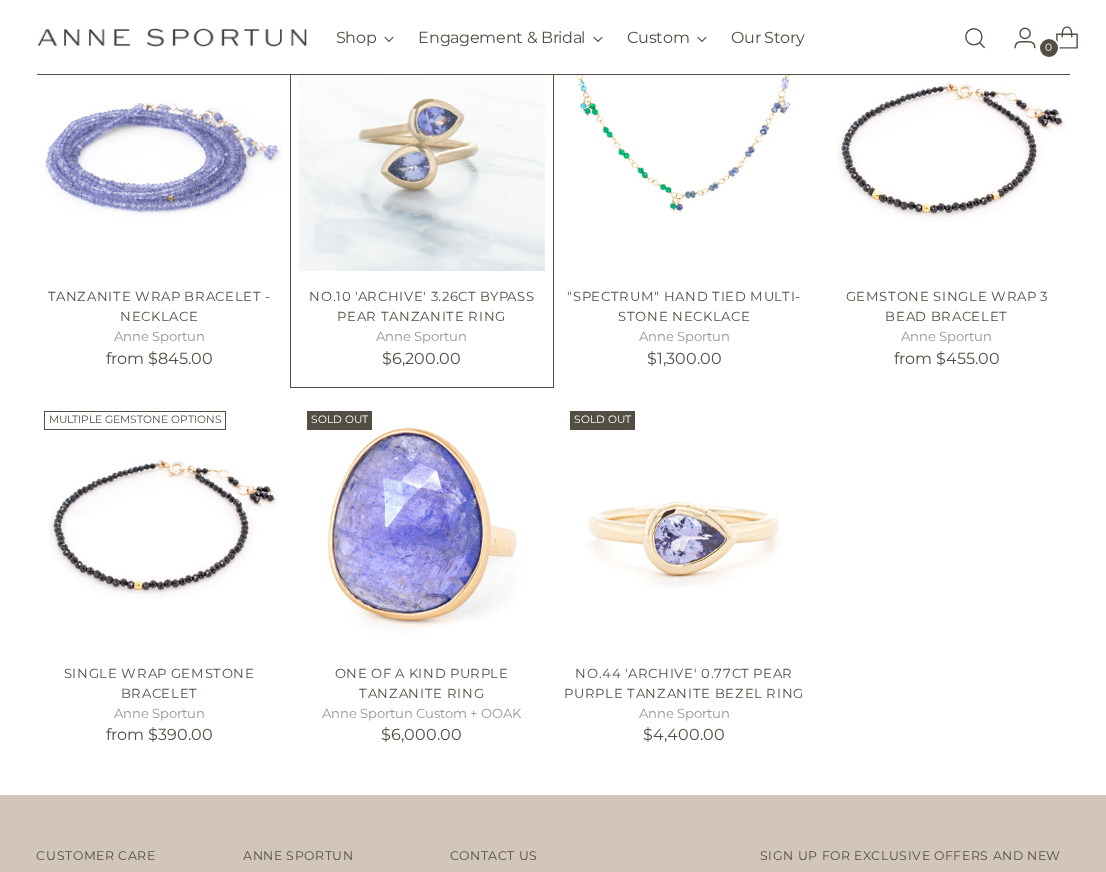 scroll, scrollTop: 499, scrollLeft: 0, axis: vertical 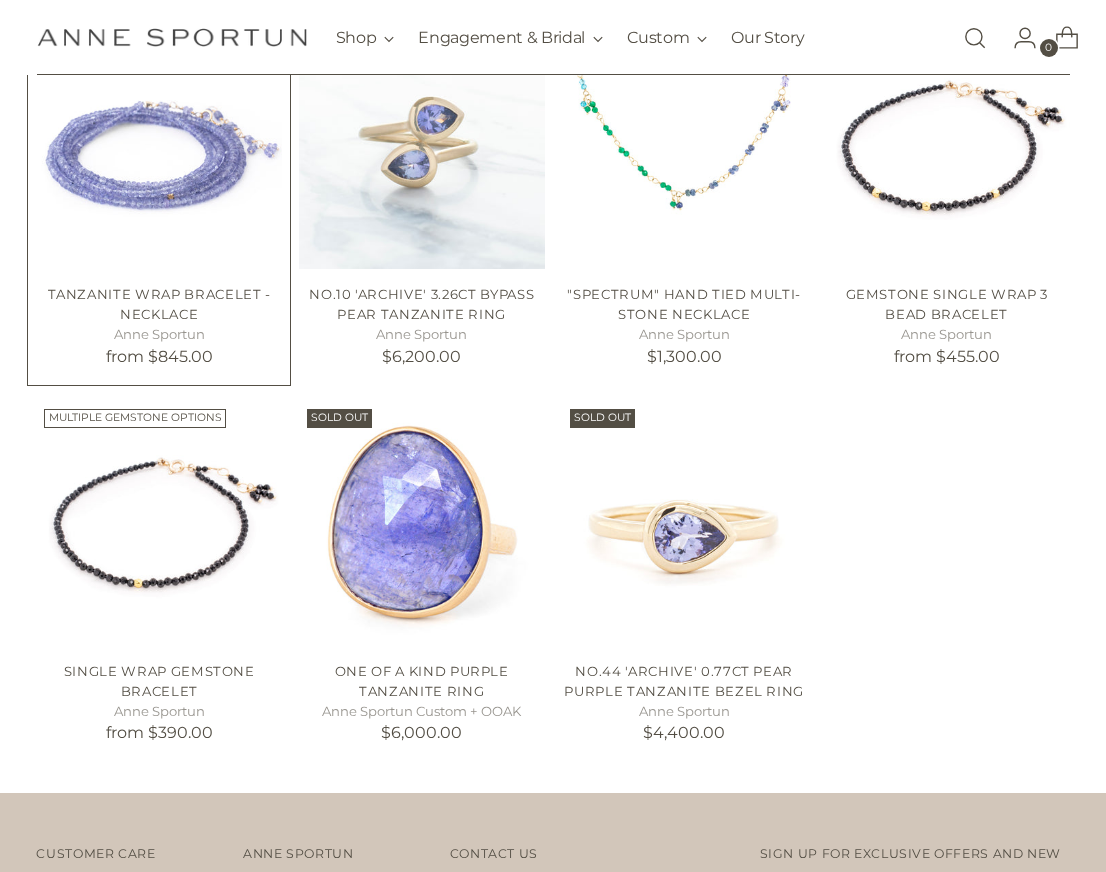 click at bounding box center (0, 0) 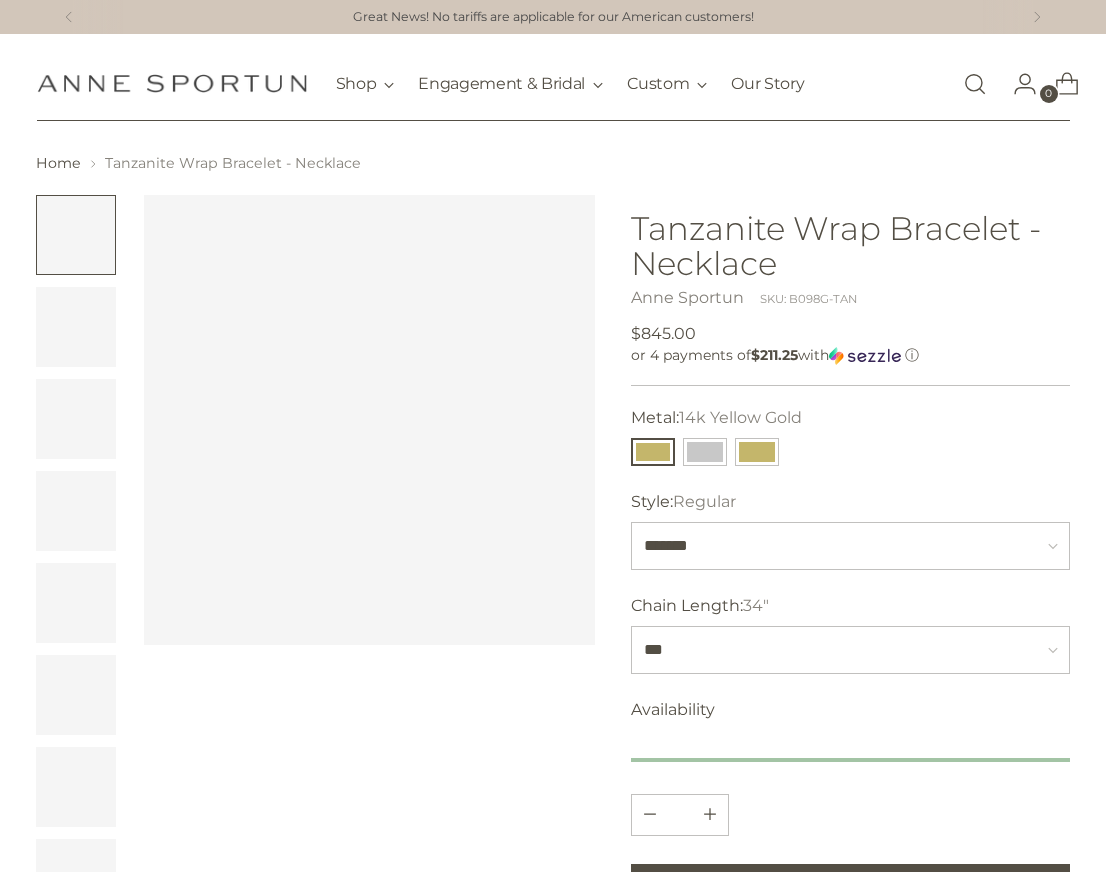 scroll, scrollTop: 0, scrollLeft: 0, axis: both 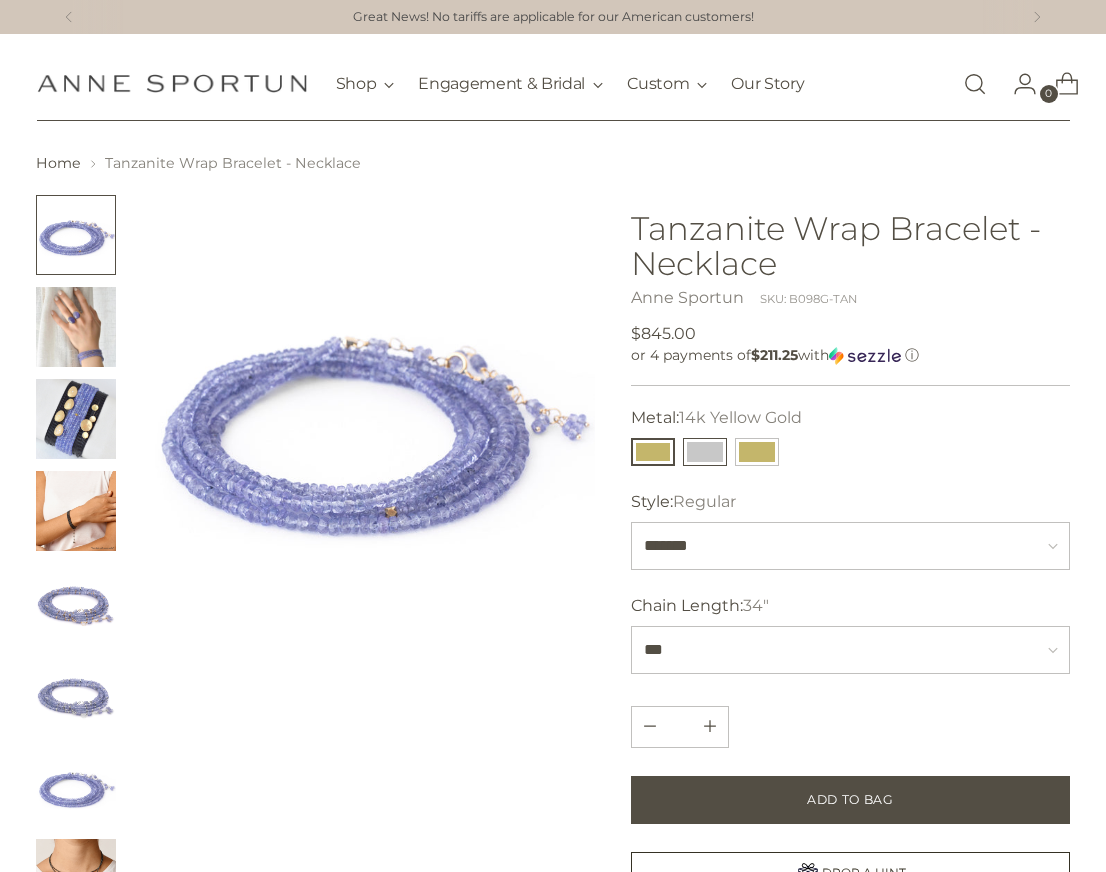 click at bounding box center (705, 452) 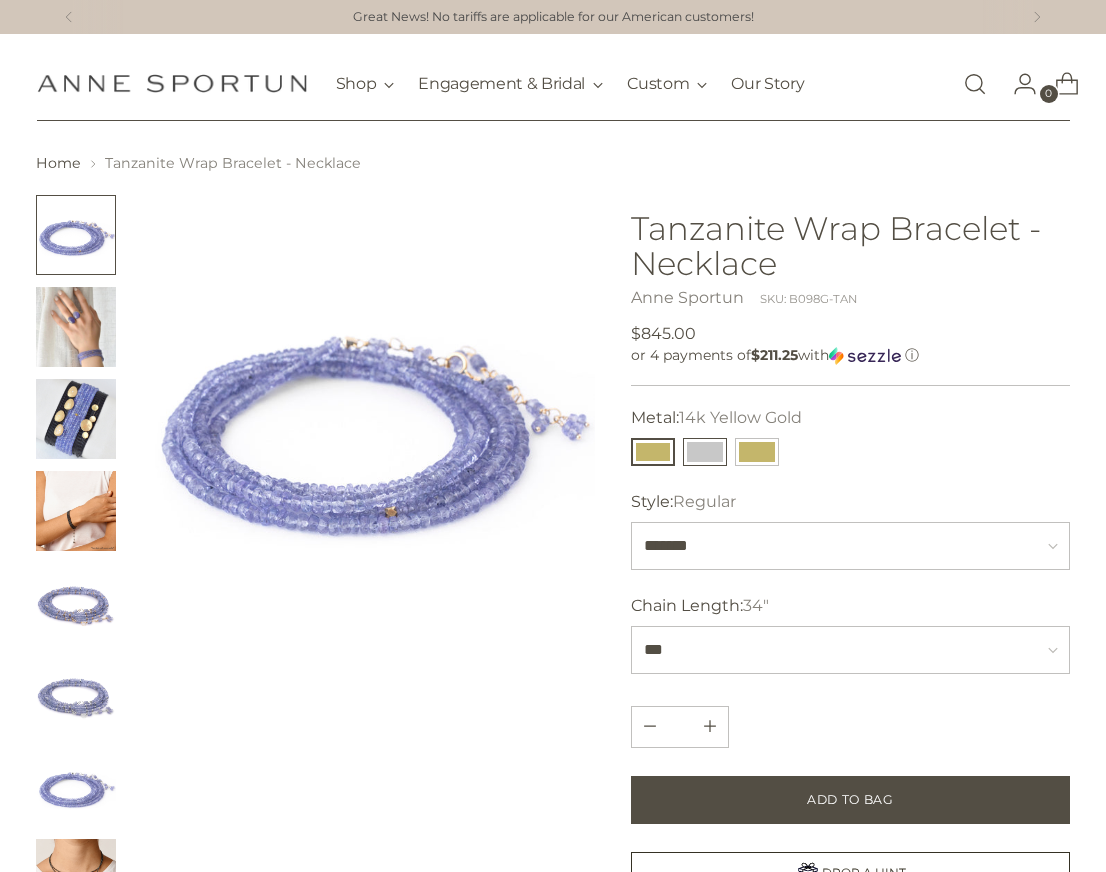 type 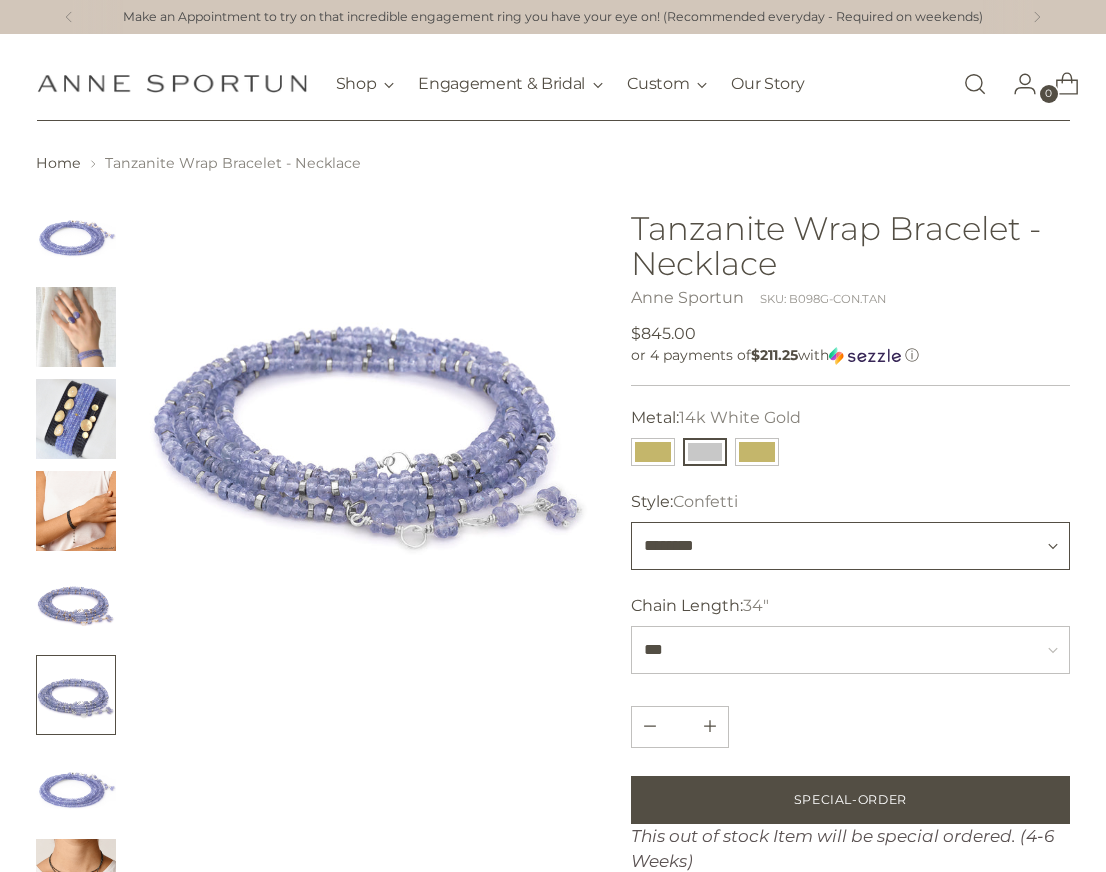 select on "*******" 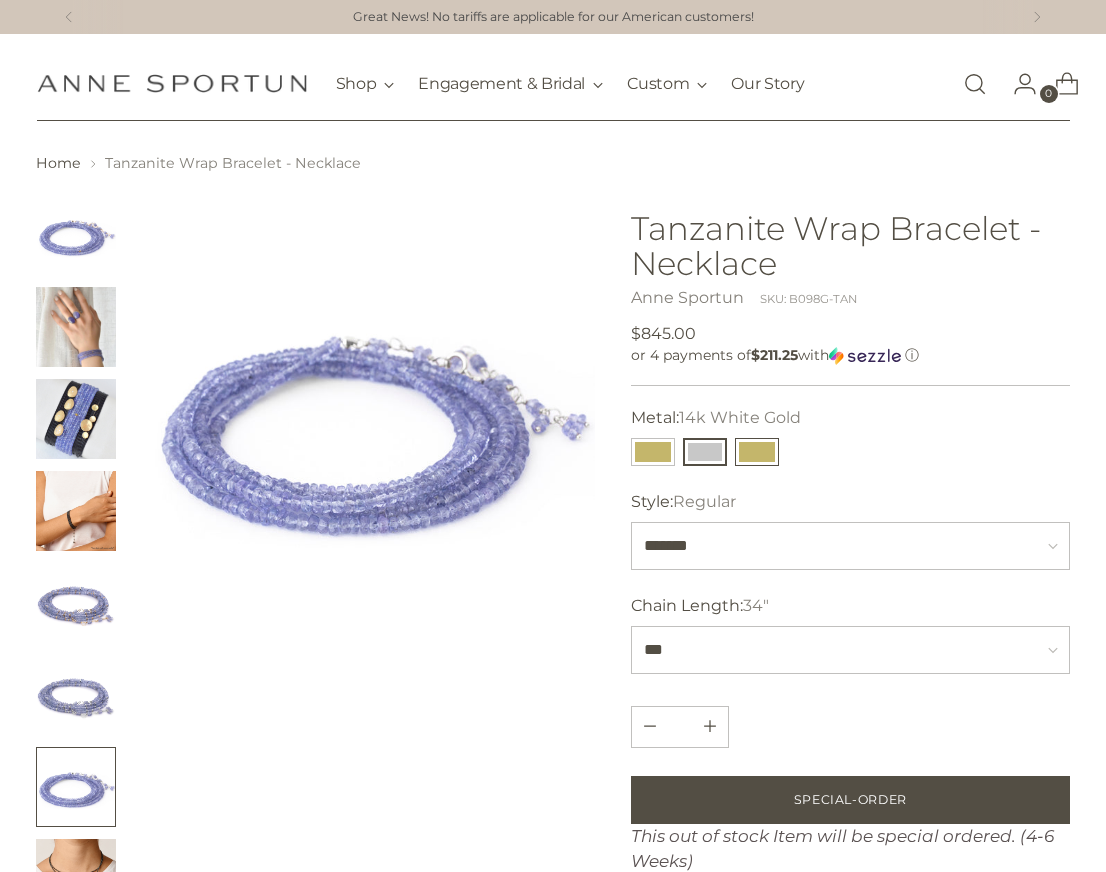 click at bounding box center [757, 452] 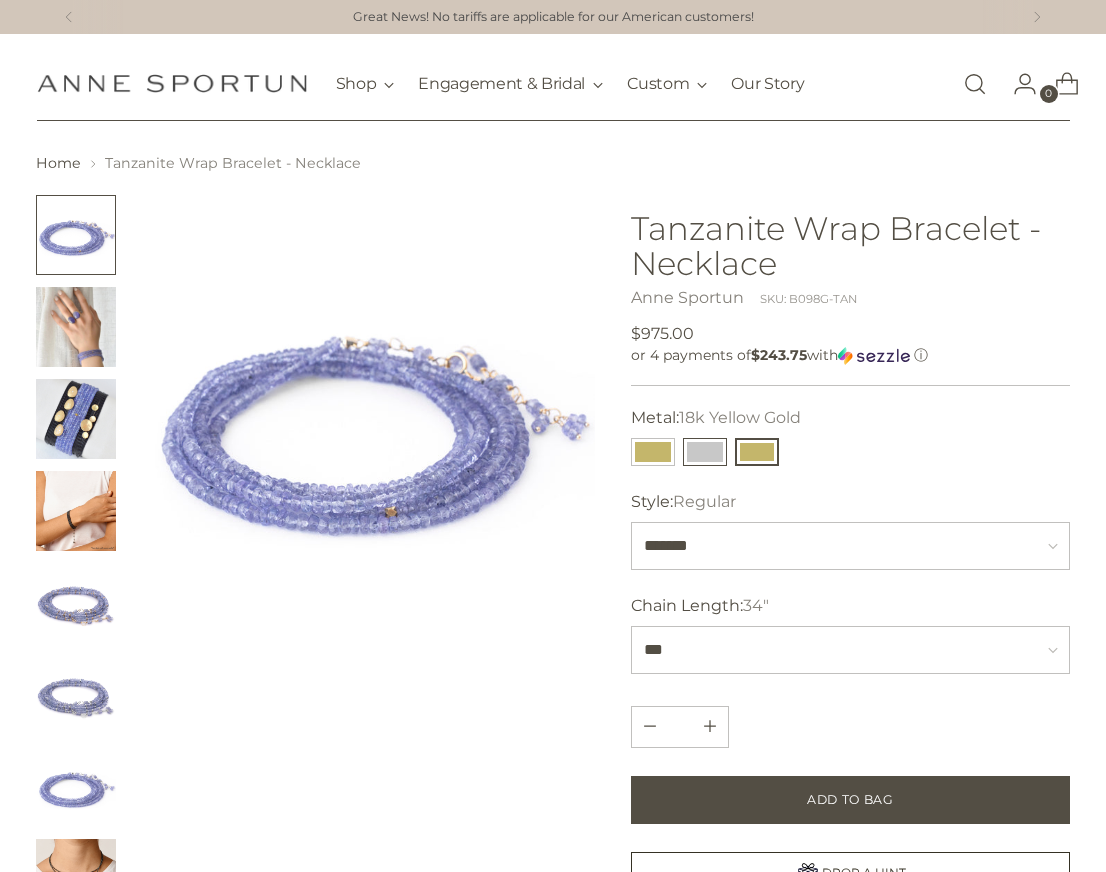 click at bounding box center (705, 452) 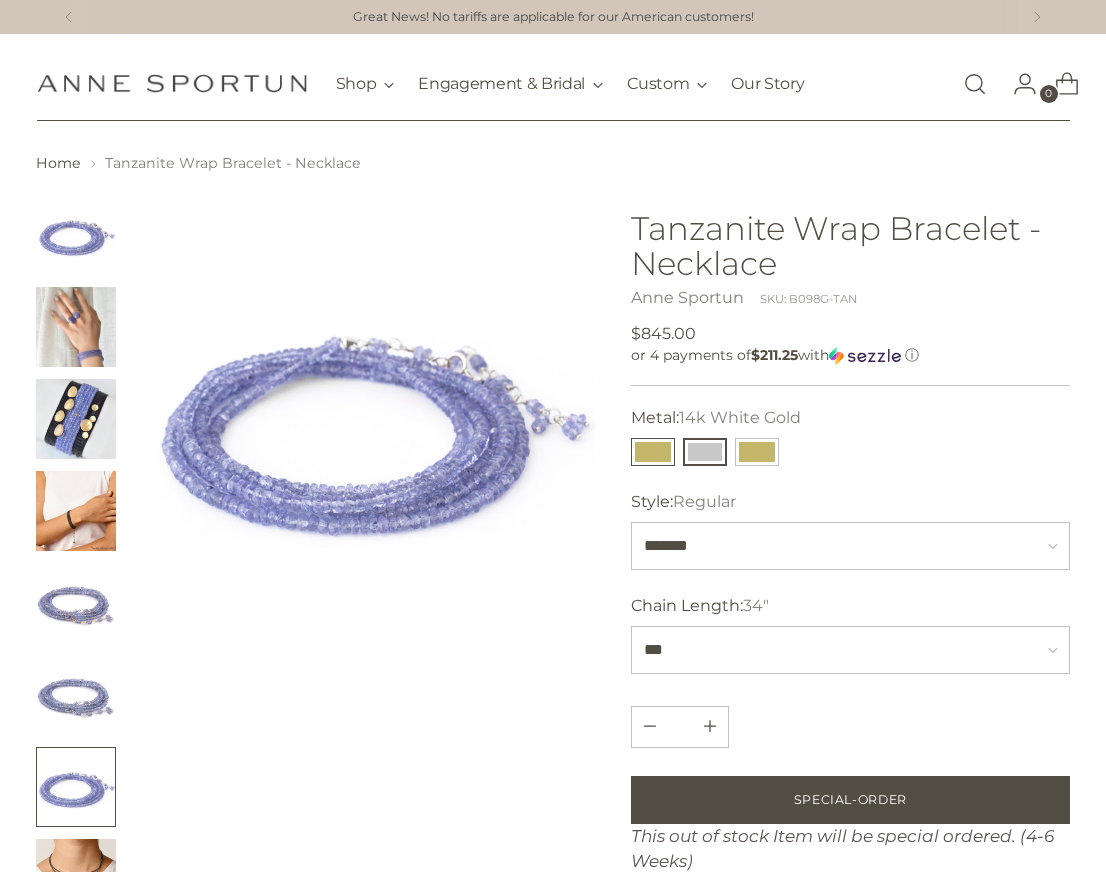 click at bounding box center [653, 452] 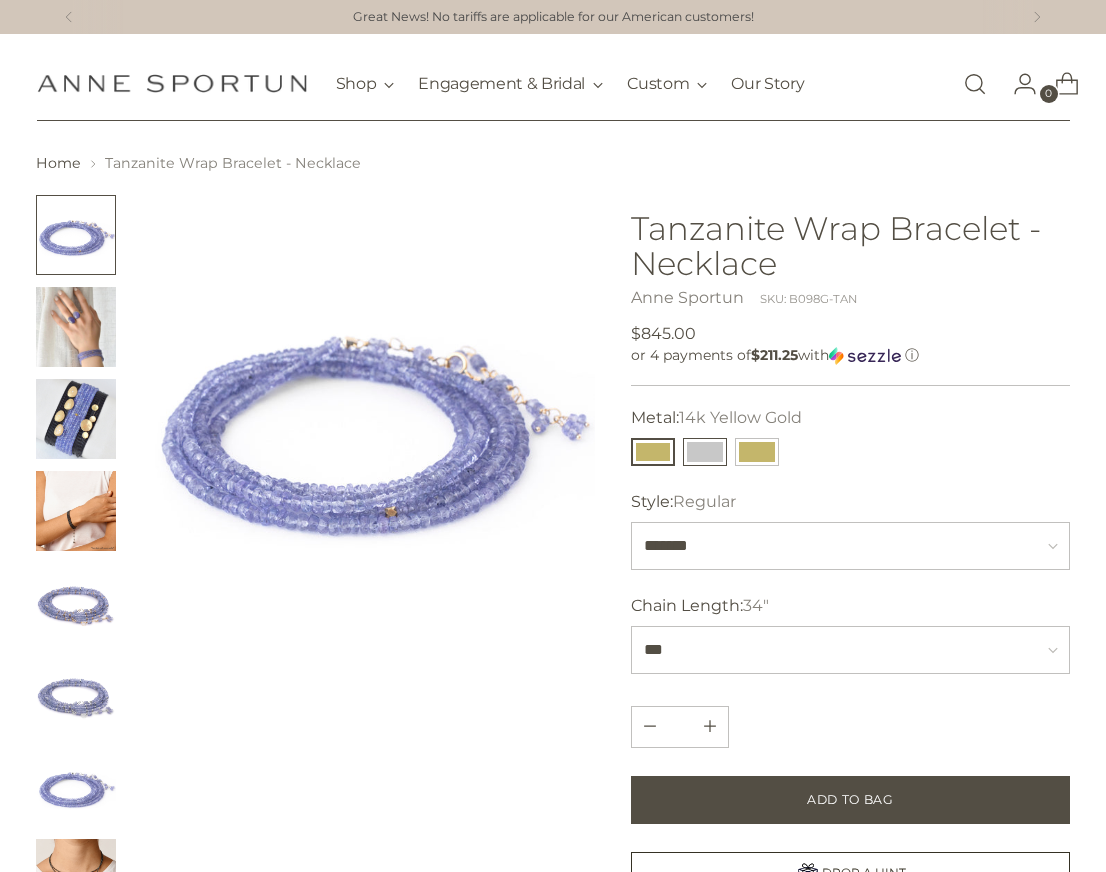 click at bounding box center (705, 452) 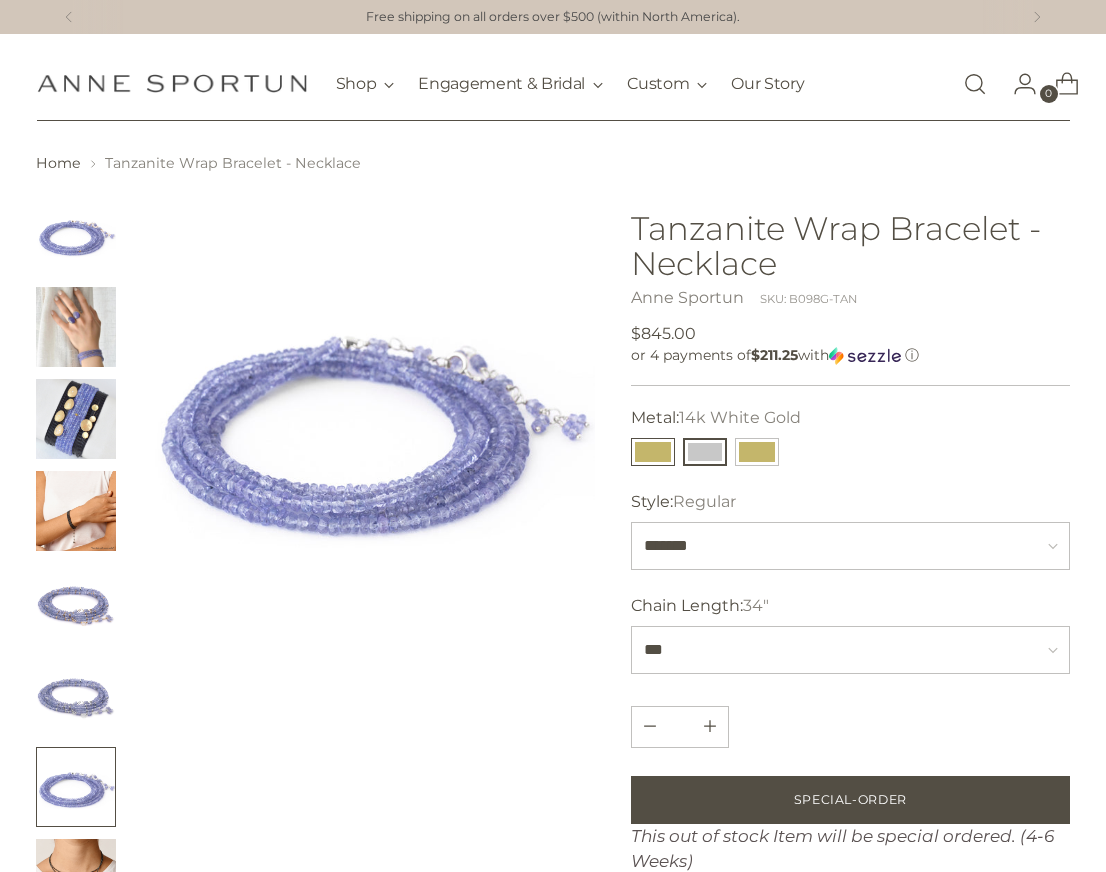 click at bounding box center (653, 452) 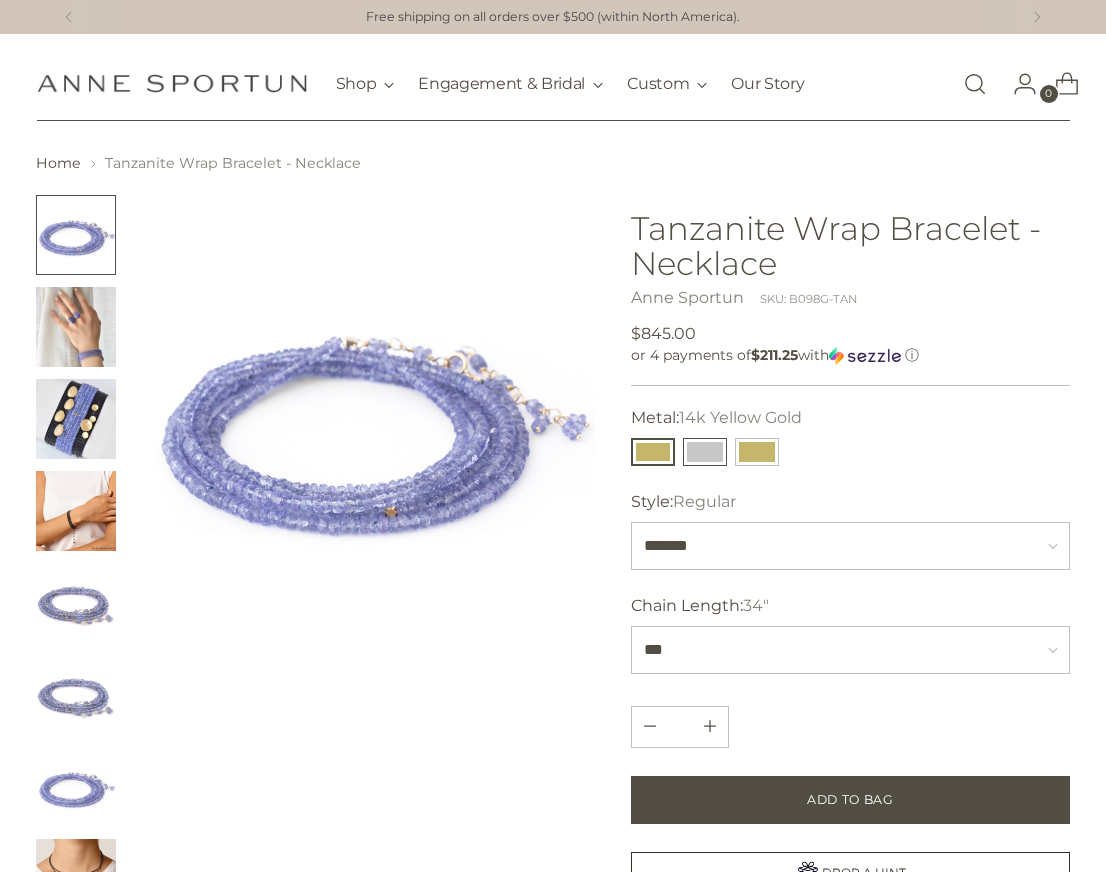 click at bounding box center [705, 452] 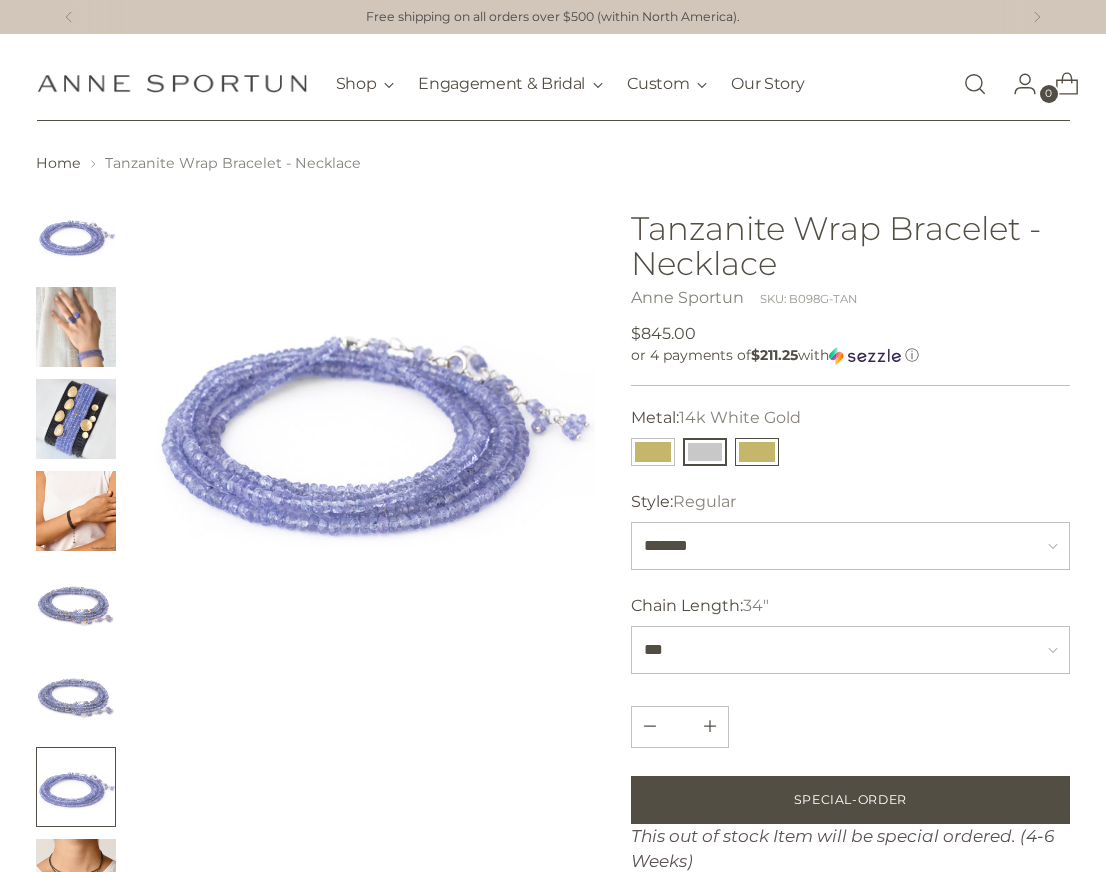 click at bounding box center (757, 452) 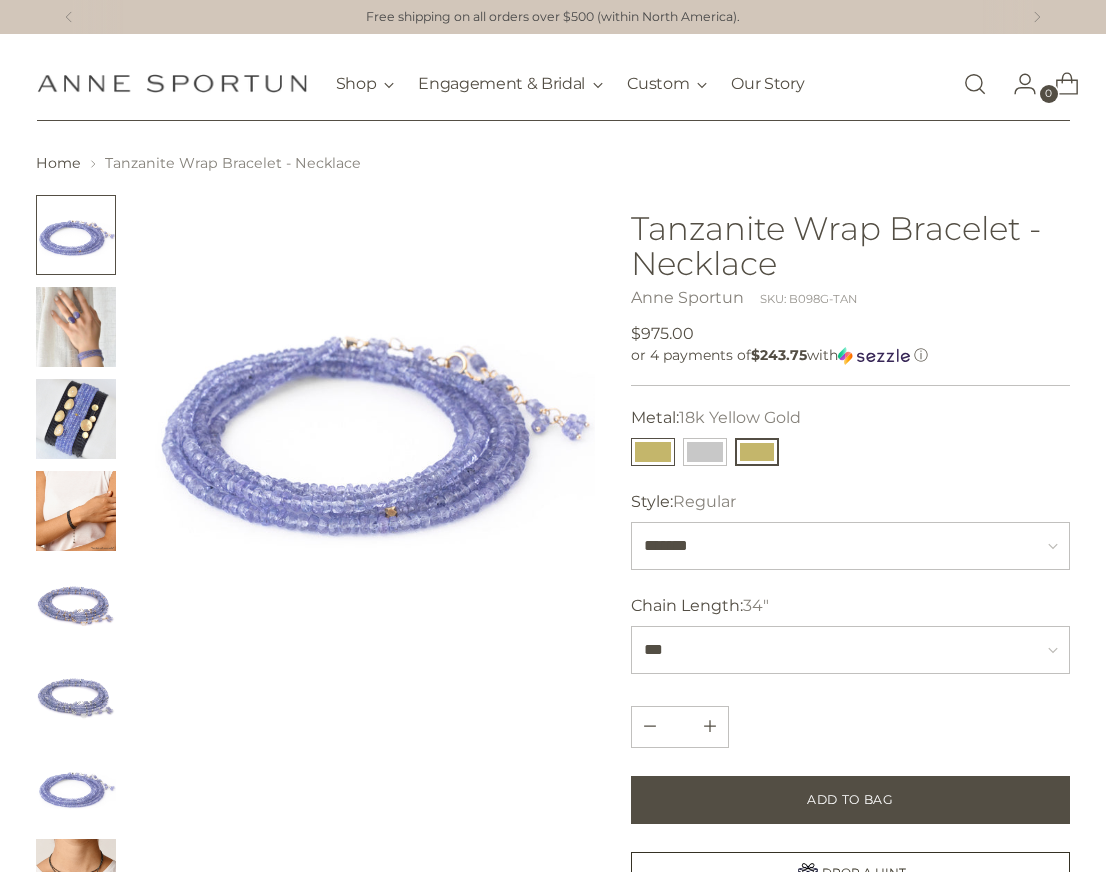 click at bounding box center [653, 452] 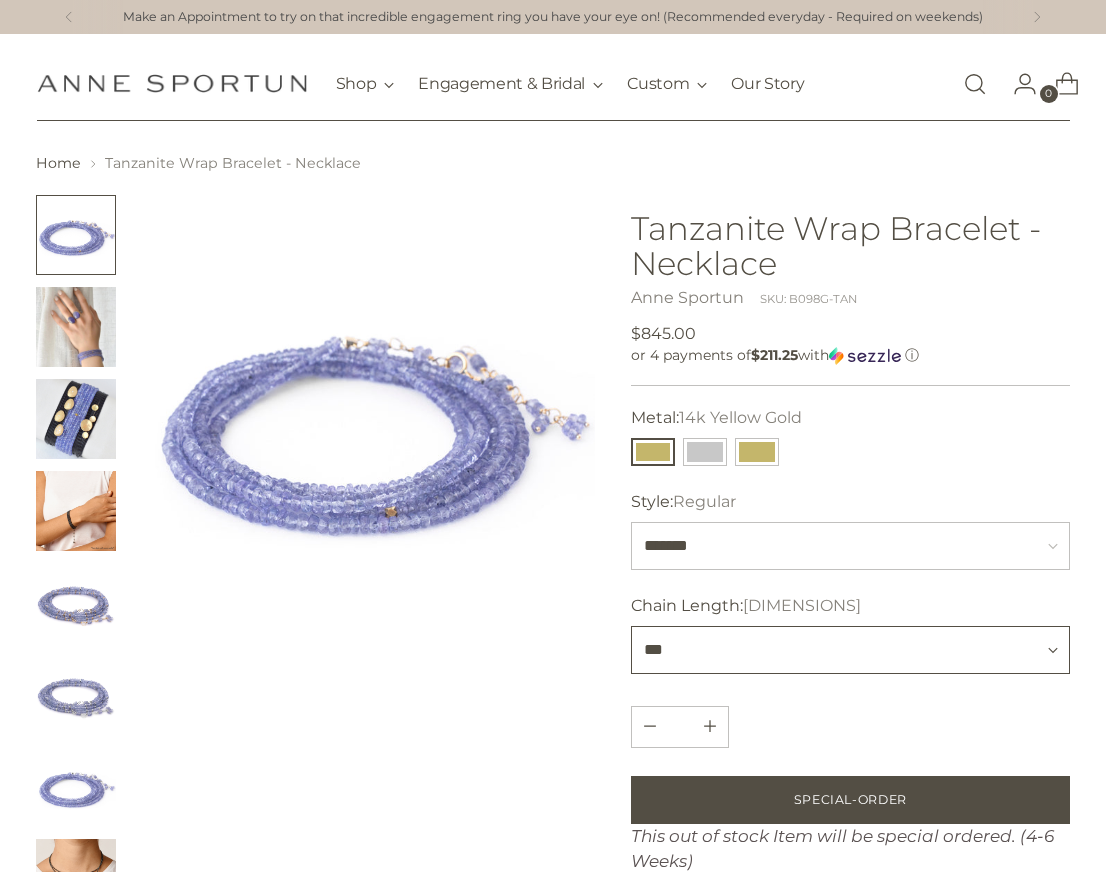 select on "***" 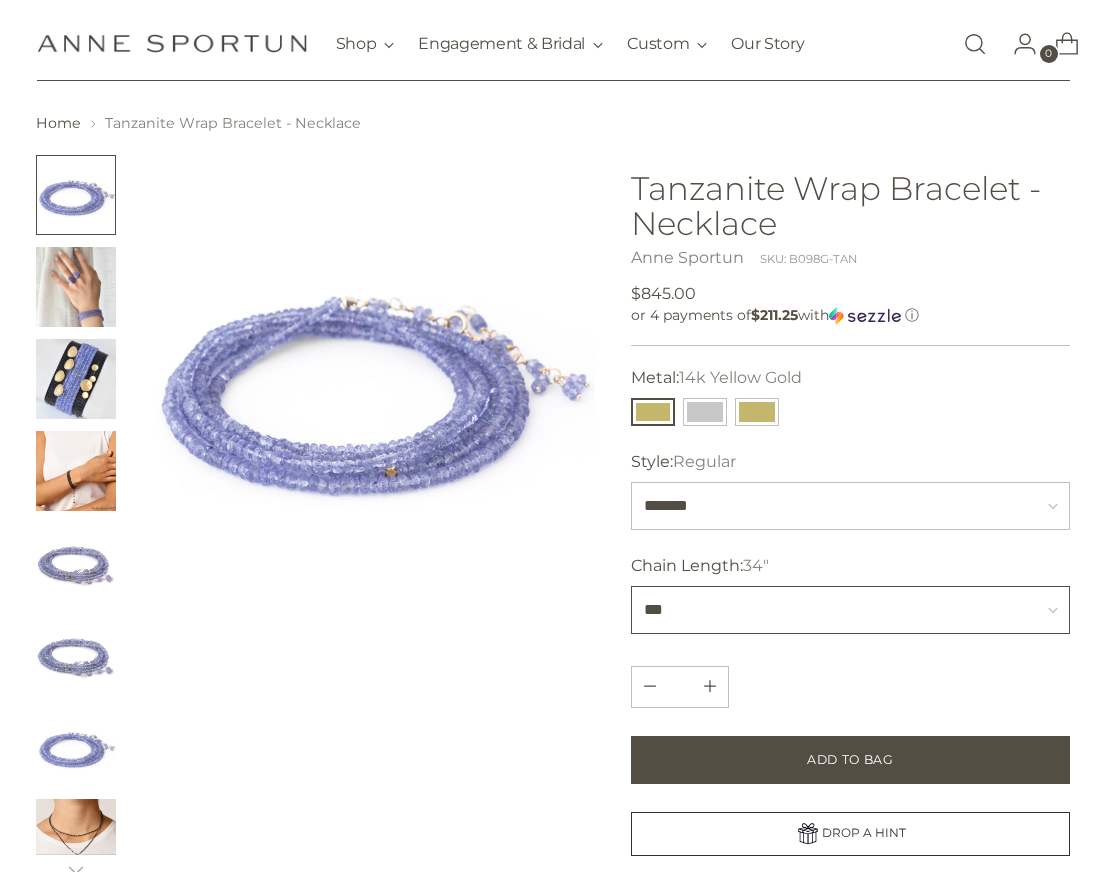 scroll, scrollTop: 53, scrollLeft: 0, axis: vertical 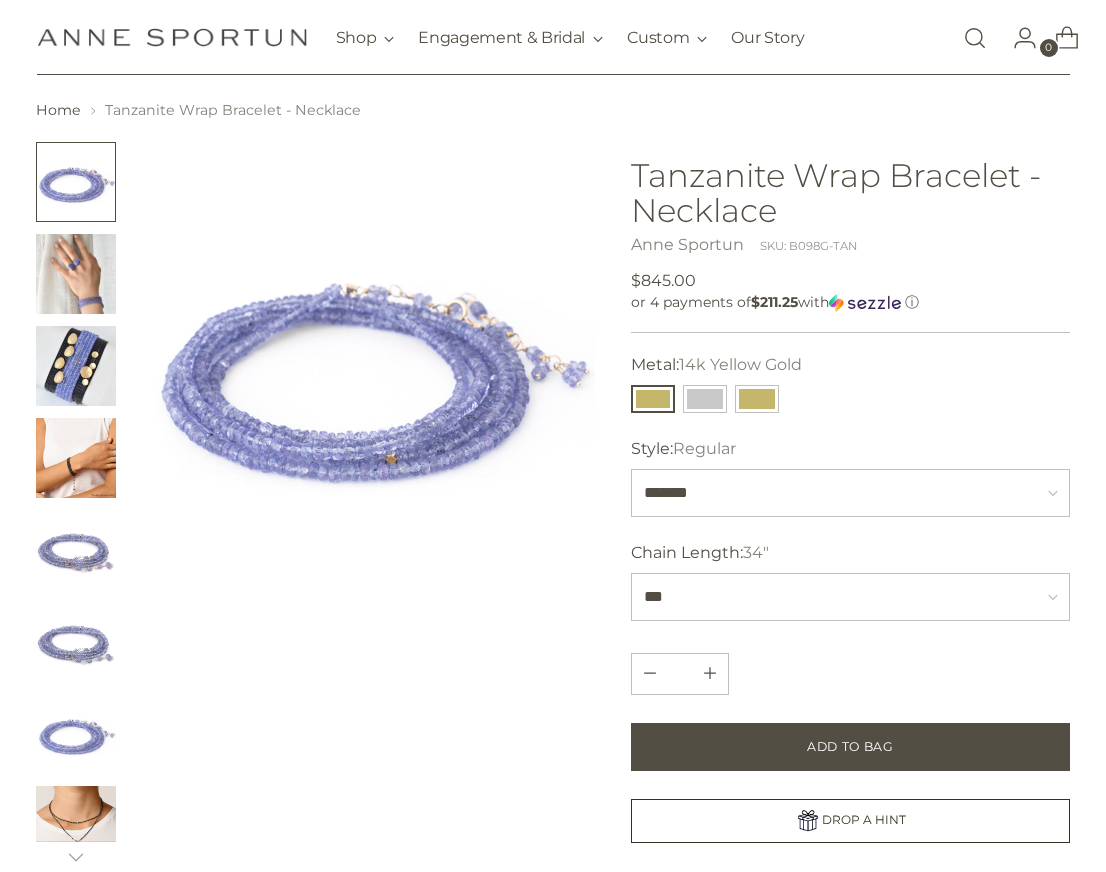 click at bounding box center [76, 366] 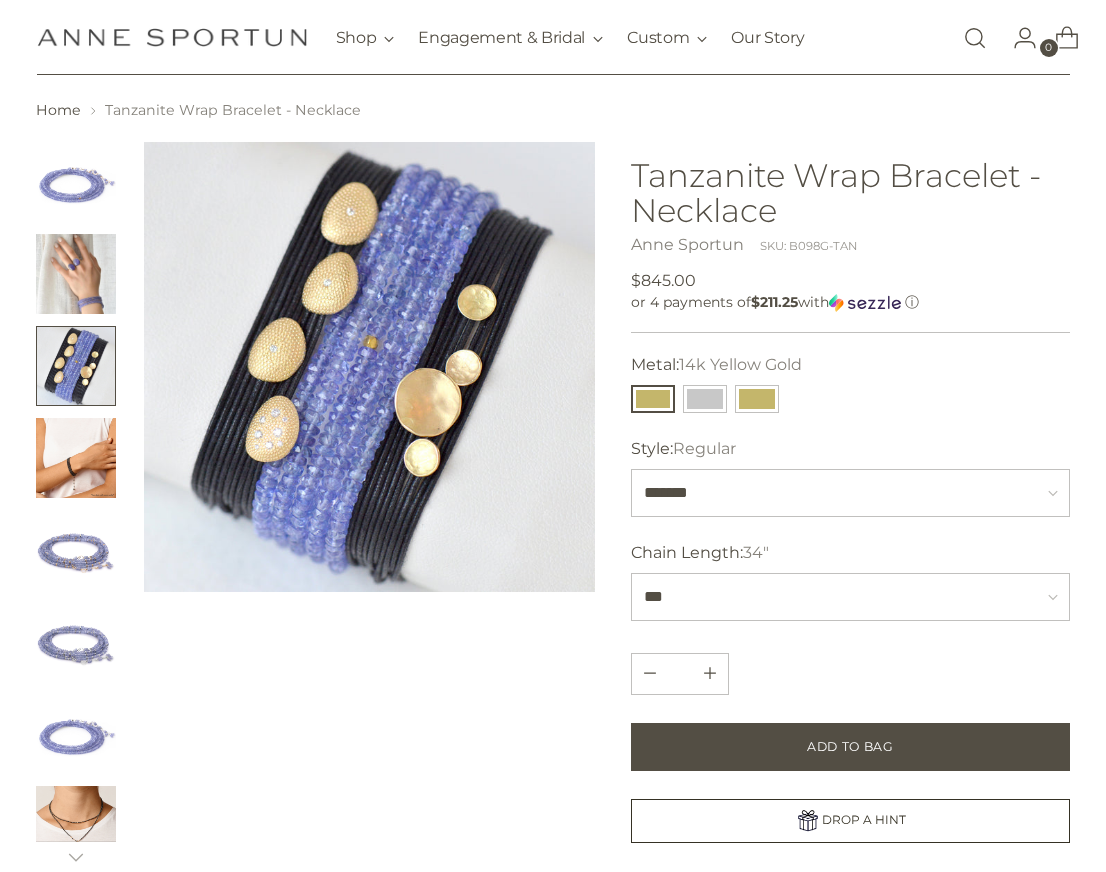 click at bounding box center (76, 458) 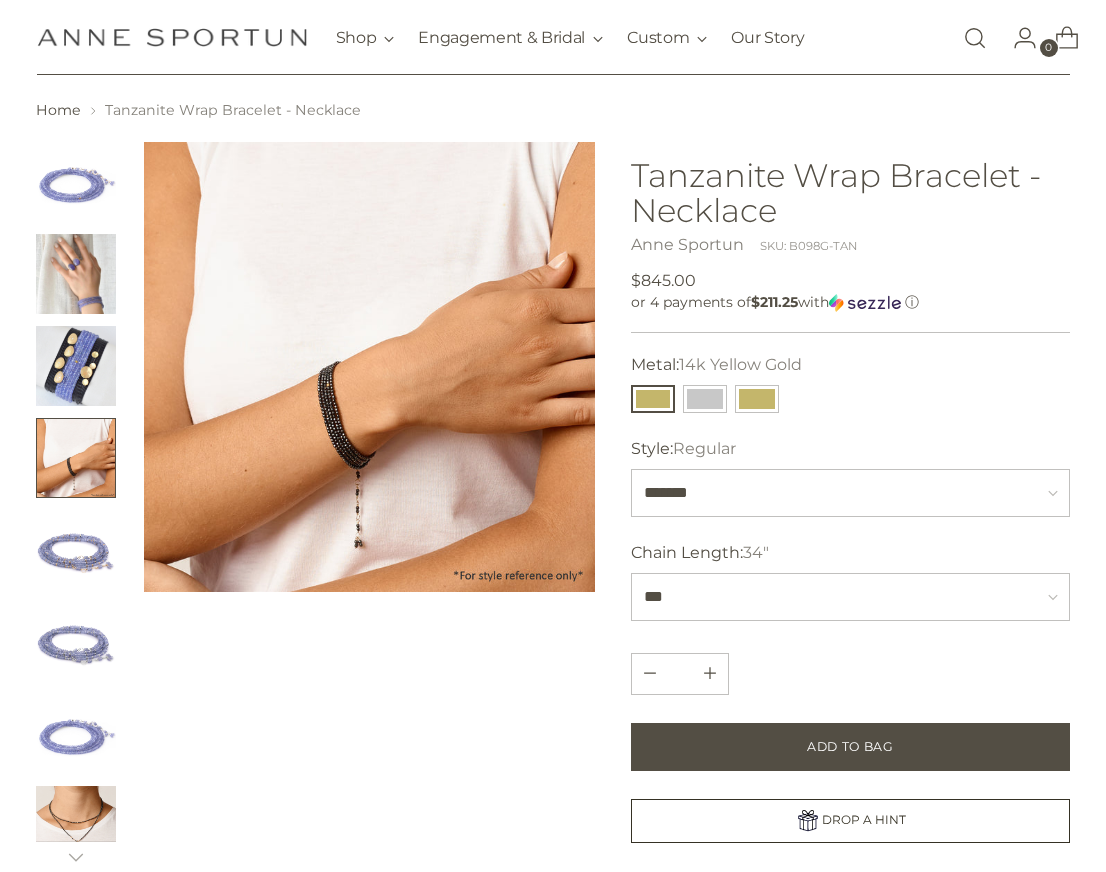 click at bounding box center (76, 550) 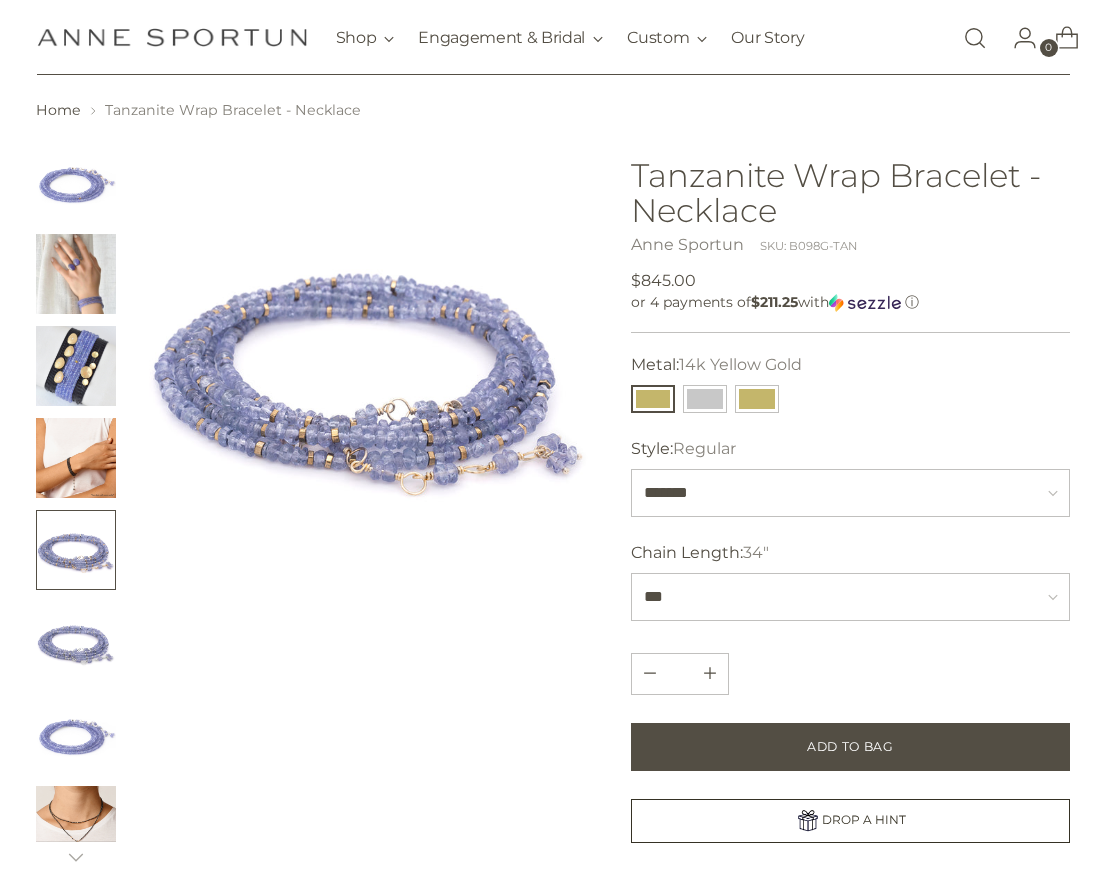 click at bounding box center (76, 826) 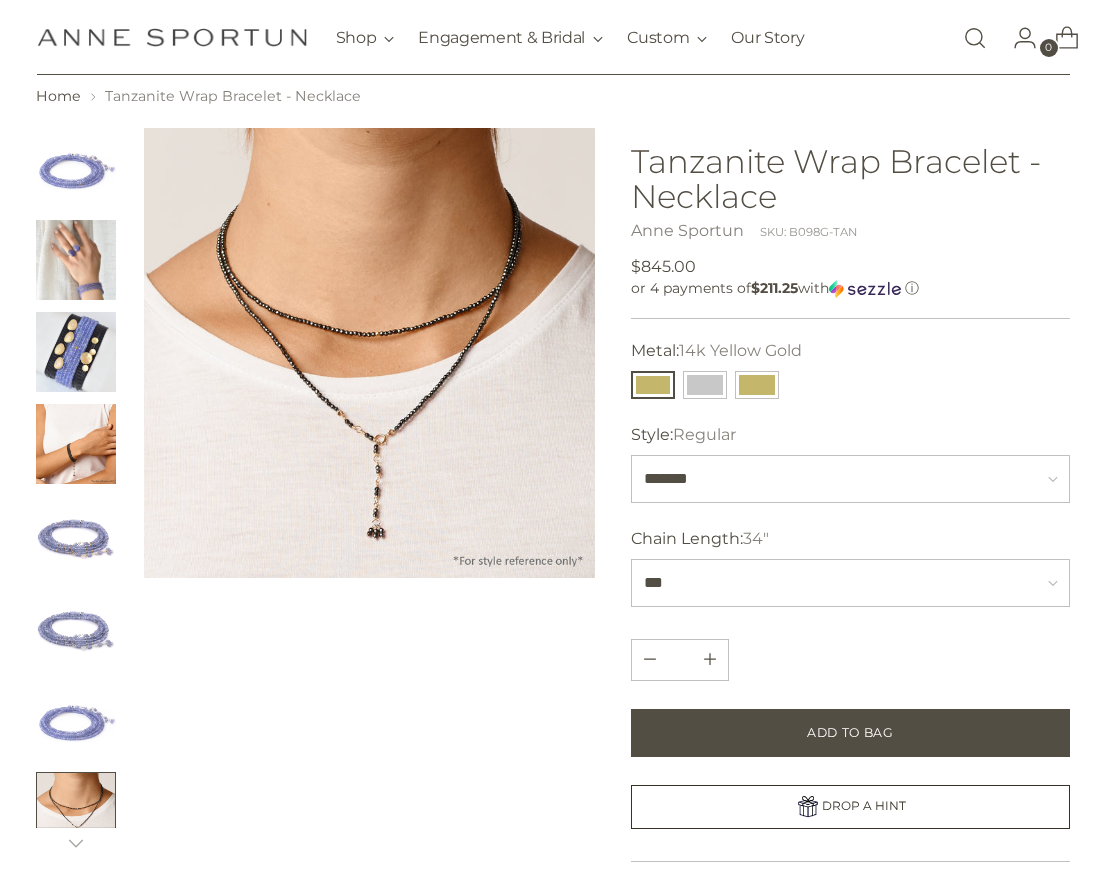scroll, scrollTop: 66, scrollLeft: 0, axis: vertical 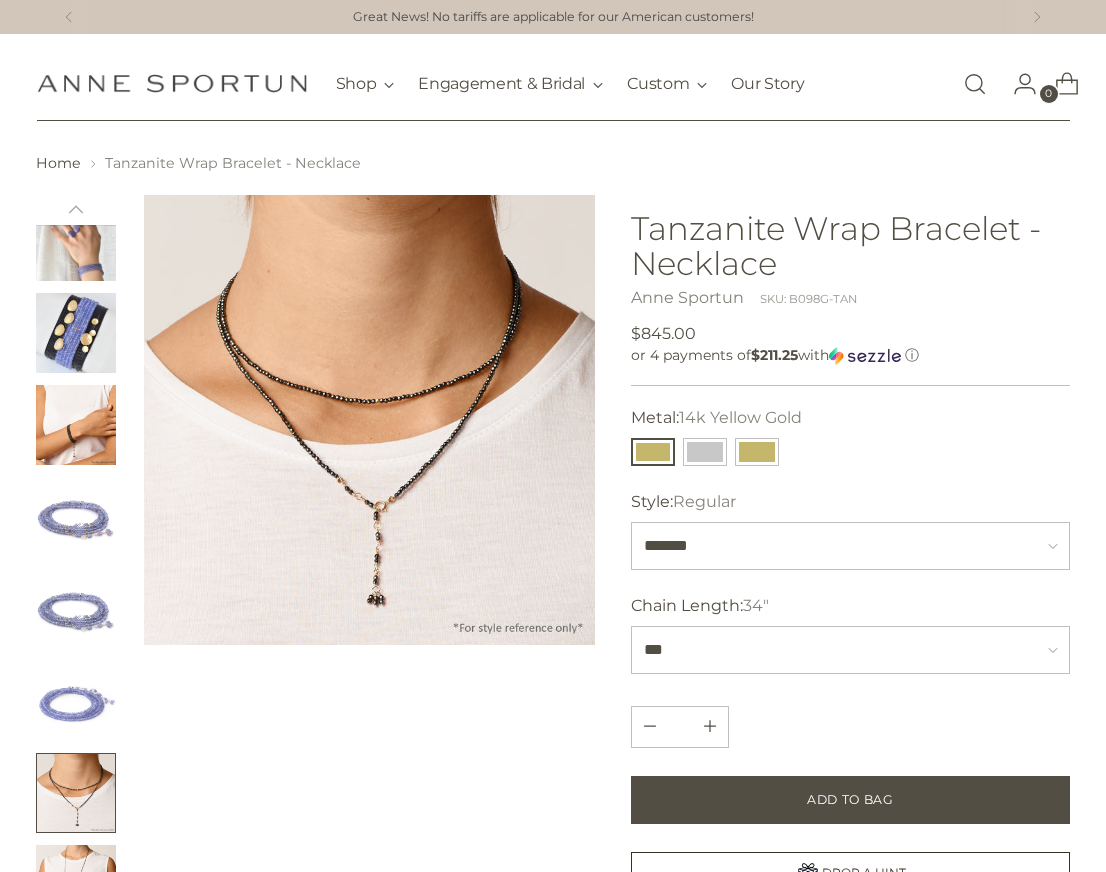 click at bounding box center [172, 83] 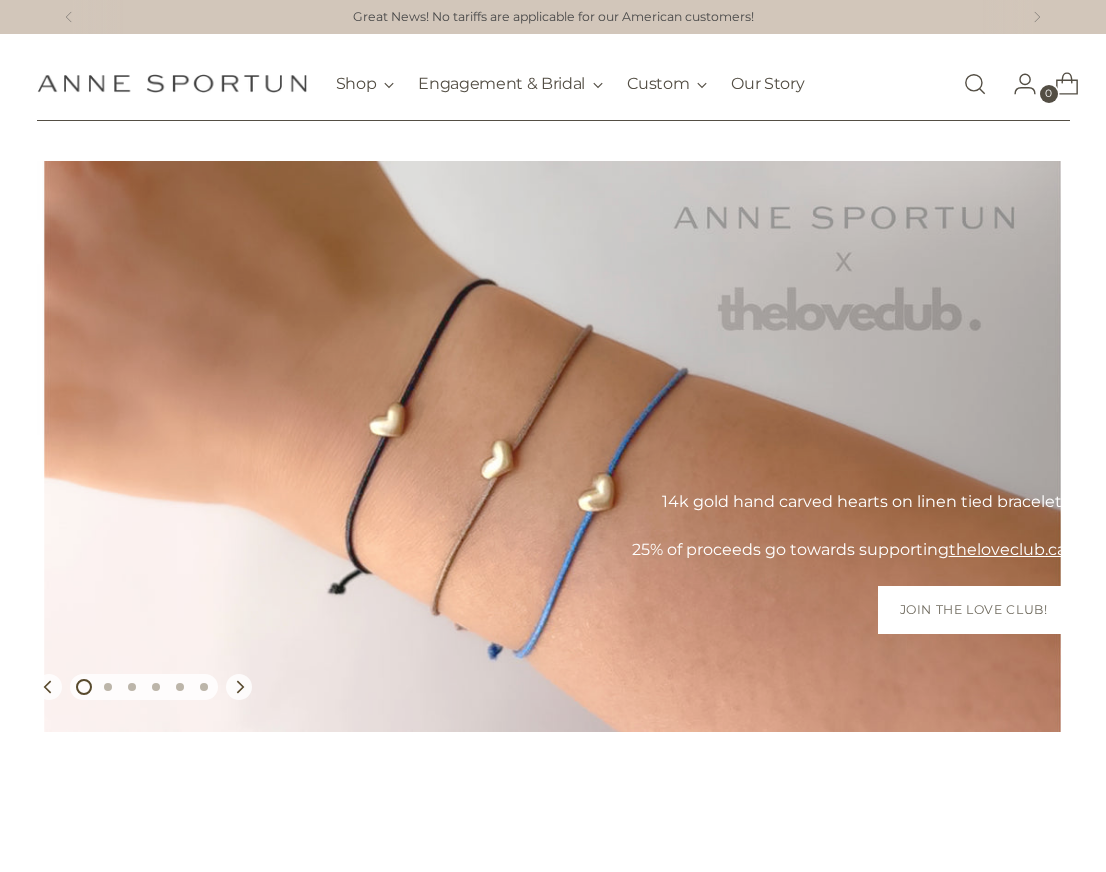scroll, scrollTop: 0, scrollLeft: 0, axis: both 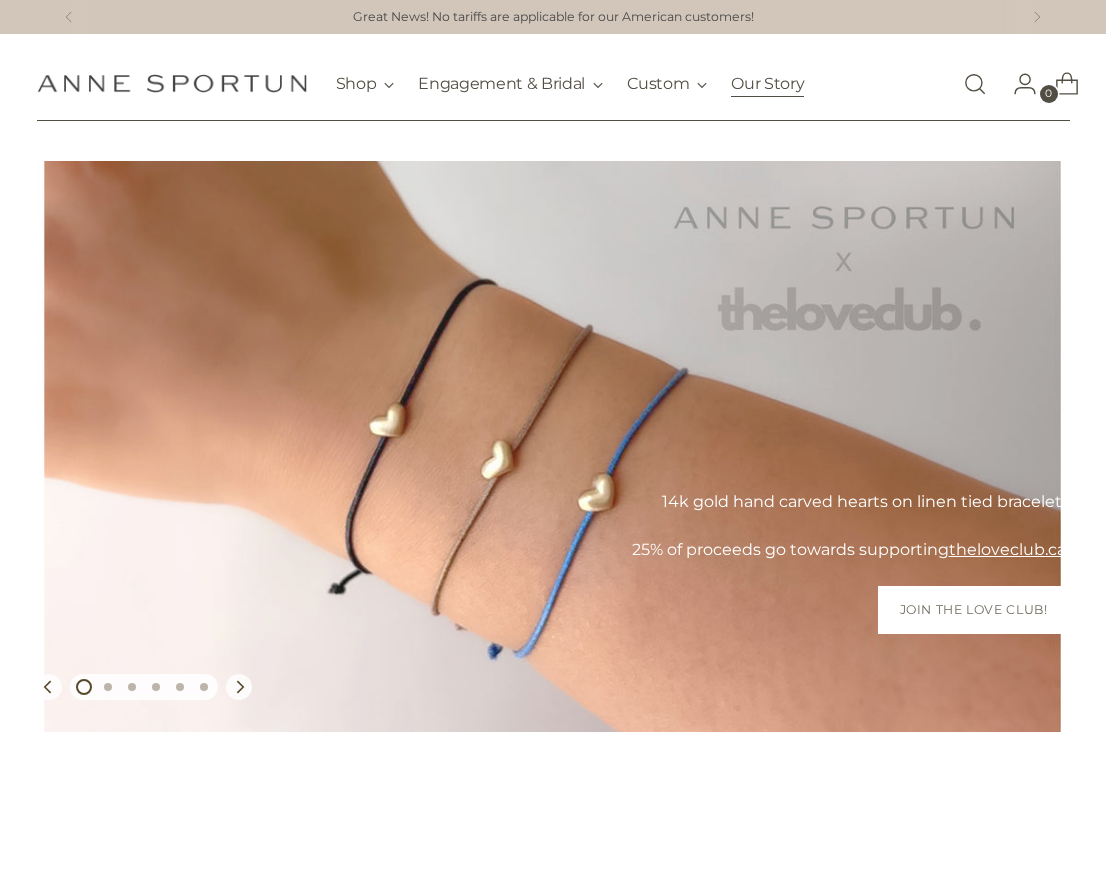 click on "Our Story" at bounding box center (767, 84) 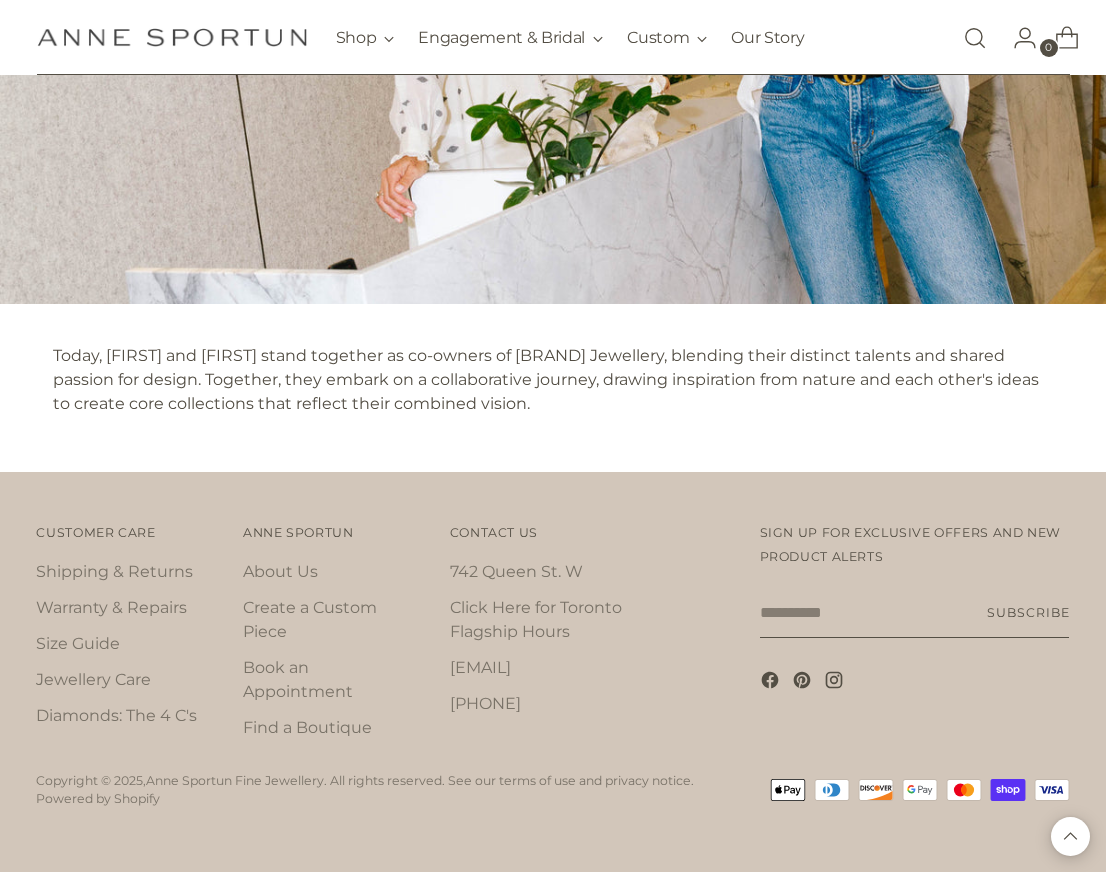 scroll, scrollTop: 1782, scrollLeft: 0, axis: vertical 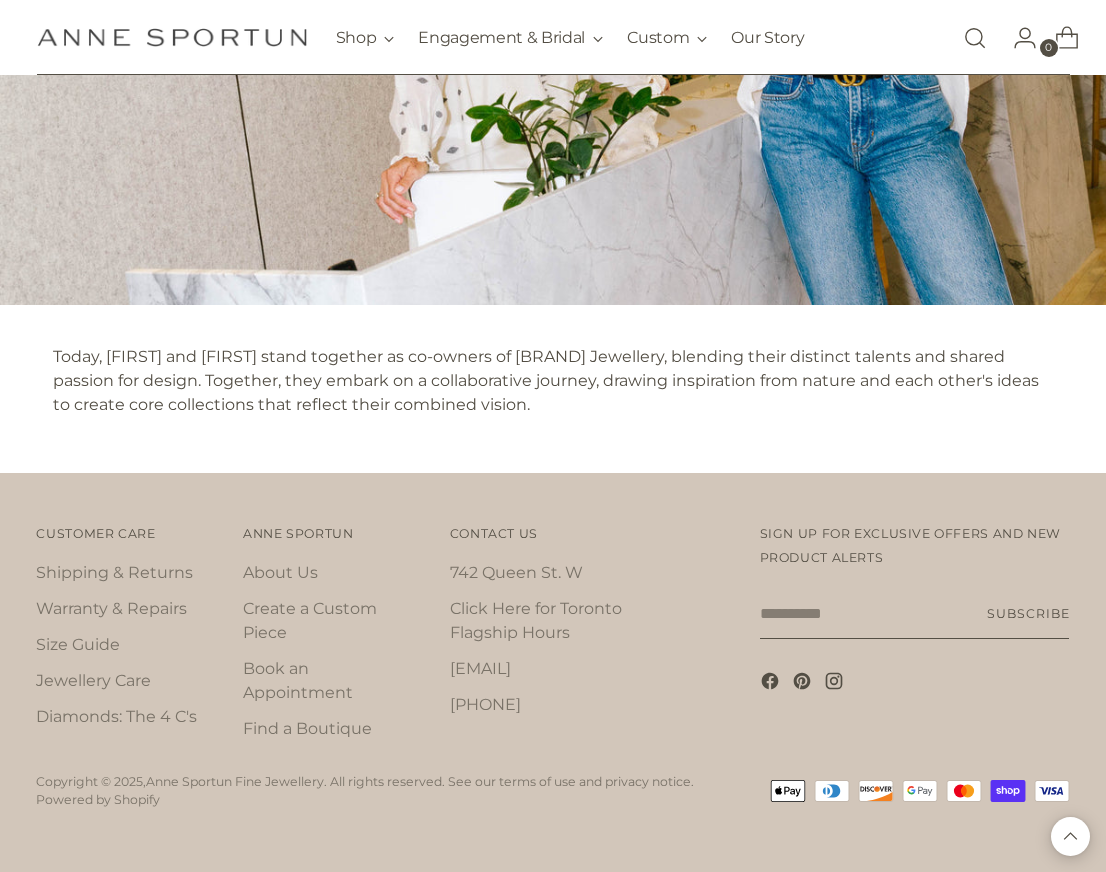 click on "Your email" at bounding box center (915, 614) 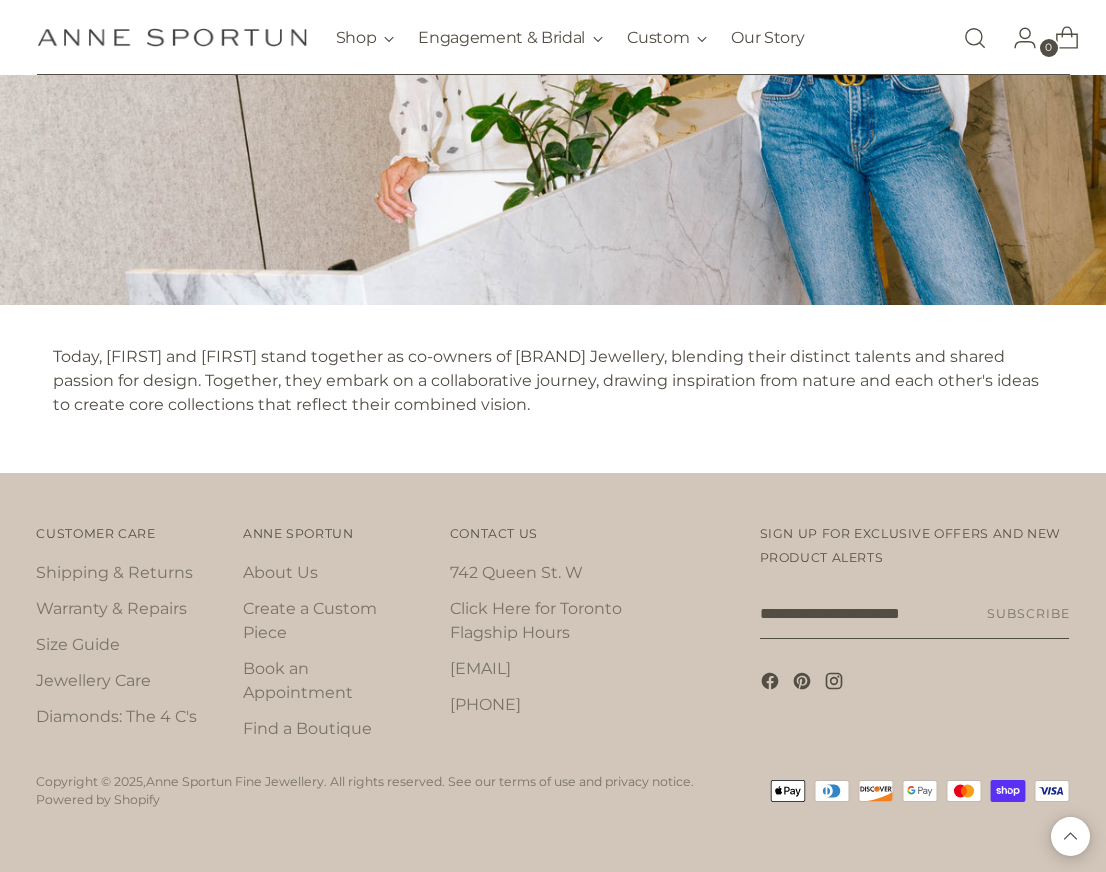 click on "Subscribe" at bounding box center (1028, 614) 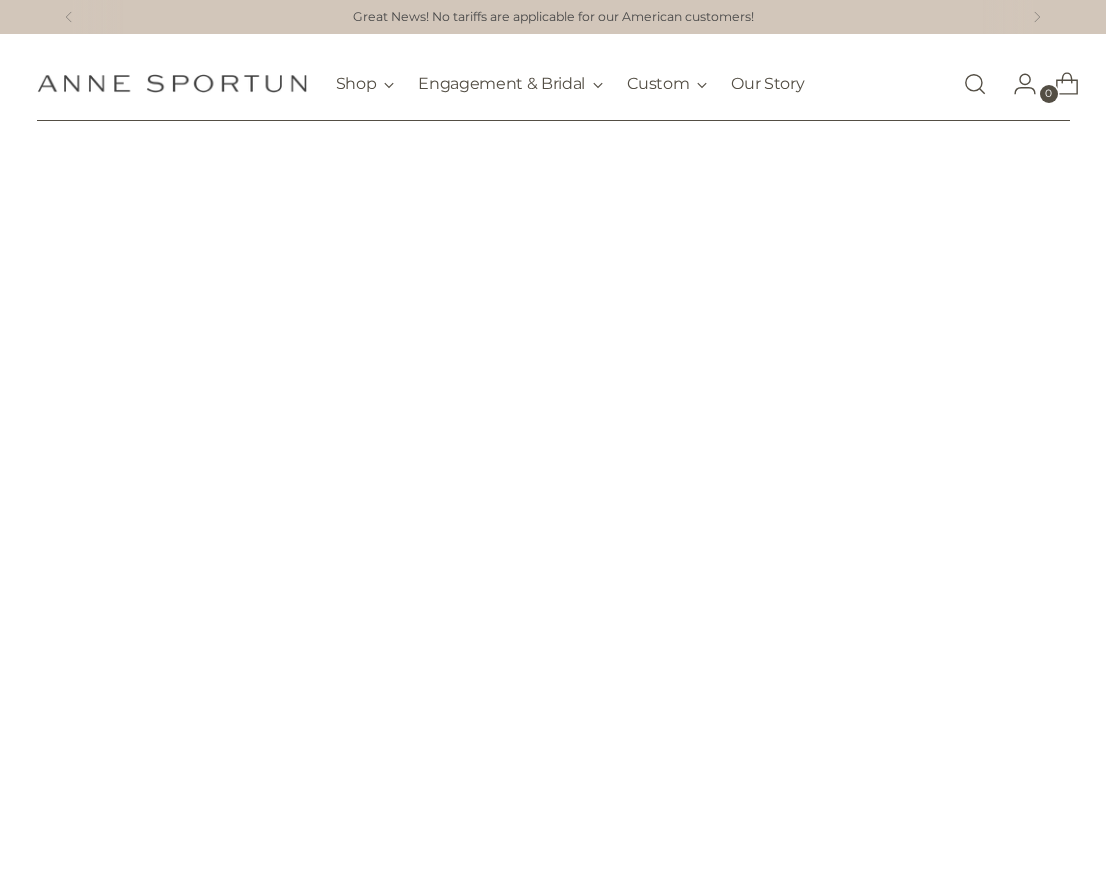 scroll, scrollTop: 1782, scrollLeft: 0, axis: vertical 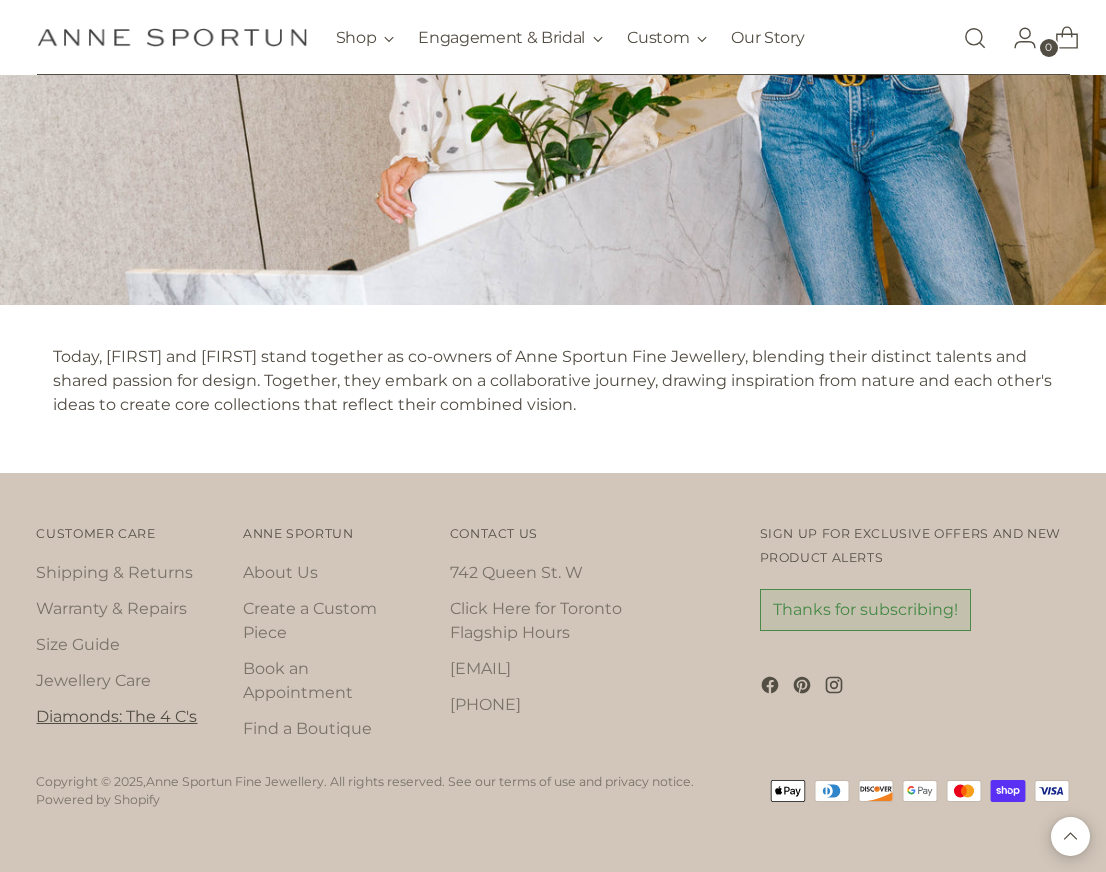 click on "Diamonds: The 4 C's" at bounding box center (116, 716) 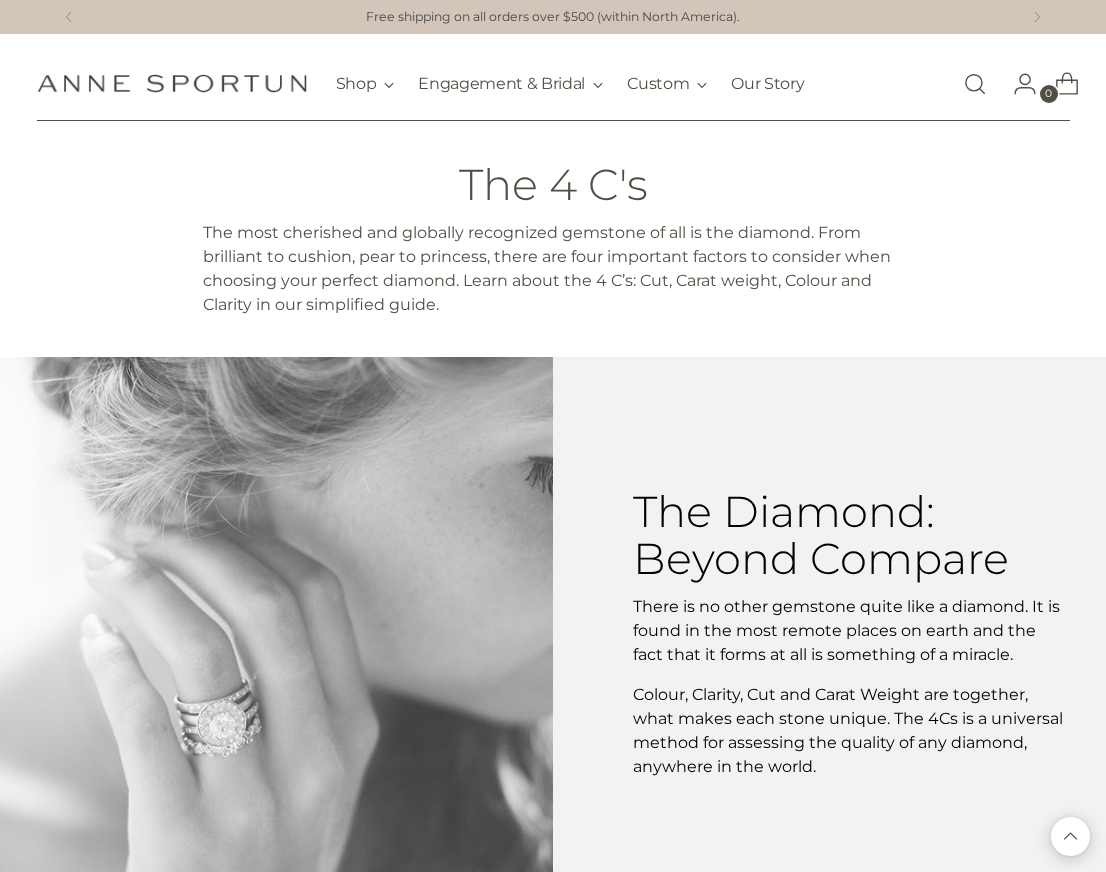 scroll, scrollTop: 0, scrollLeft: 0, axis: both 